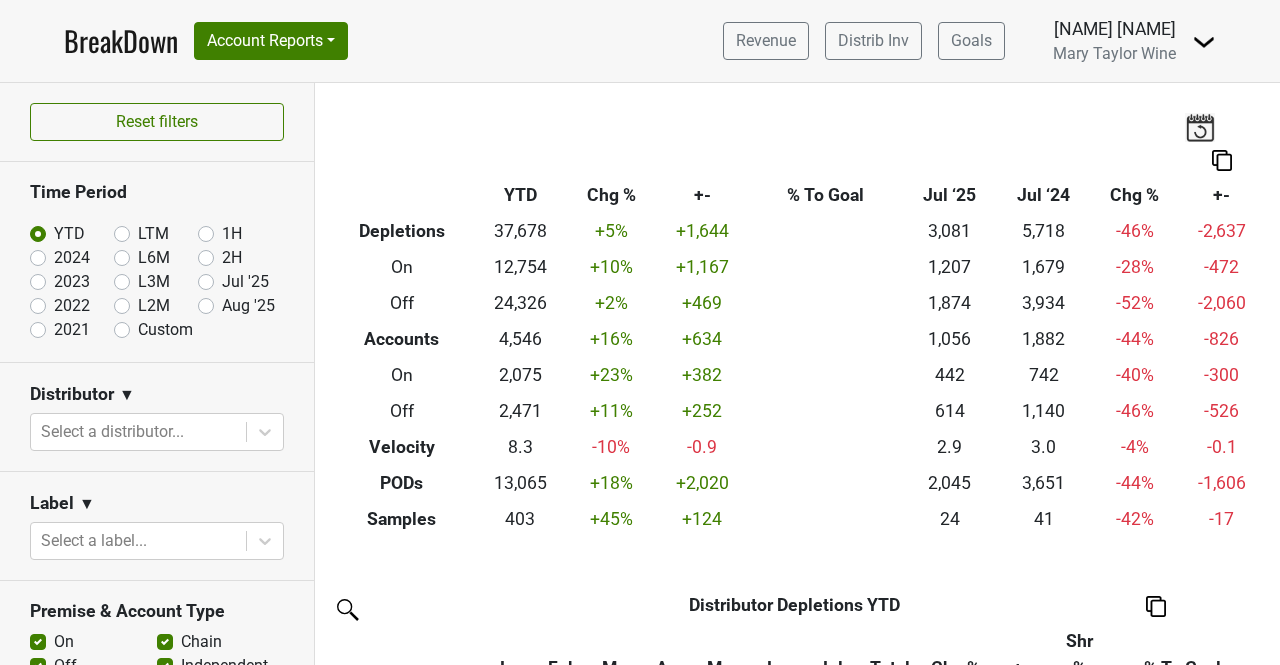 scroll, scrollTop: 0, scrollLeft: 0, axis: both 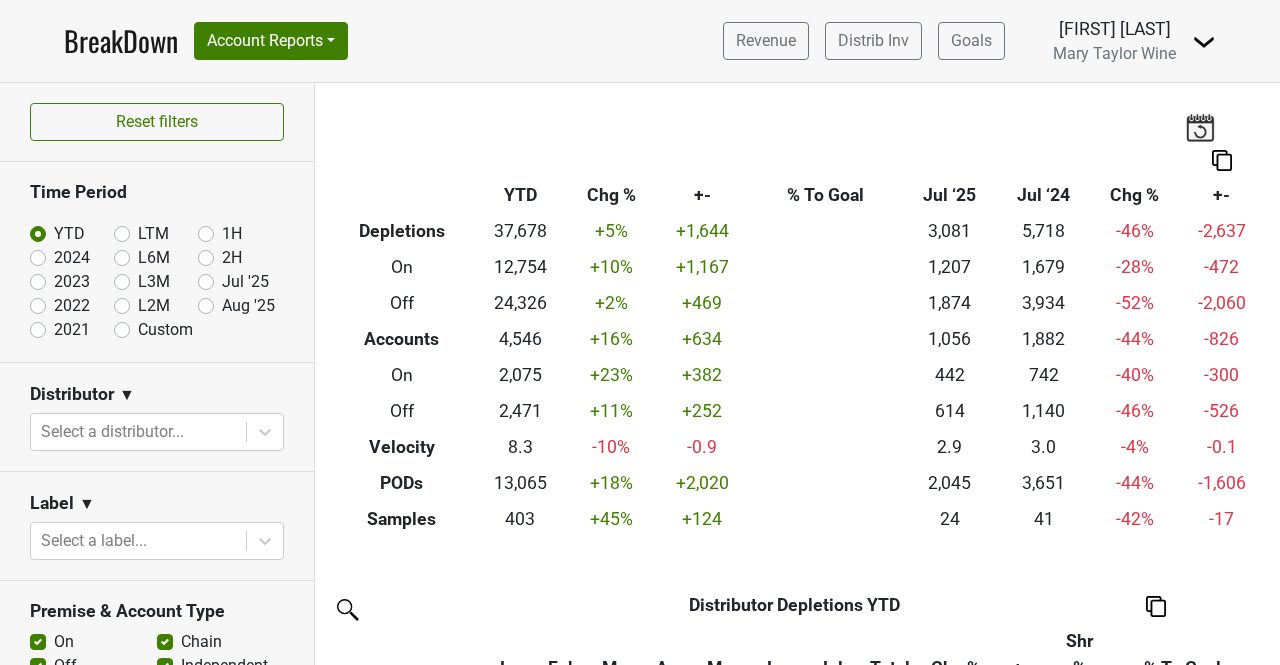 click on "[NAME] [NAME]" at bounding box center (1114, 29) 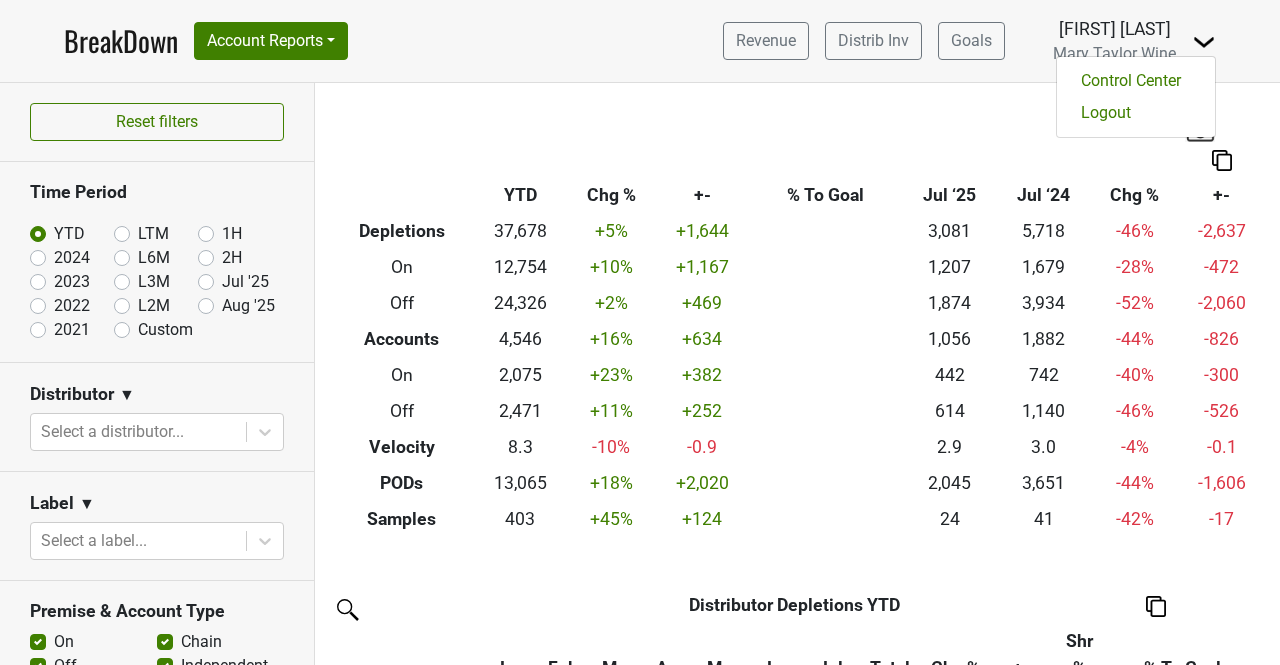 click on "Mary Taylor" at bounding box center (1114, 29) 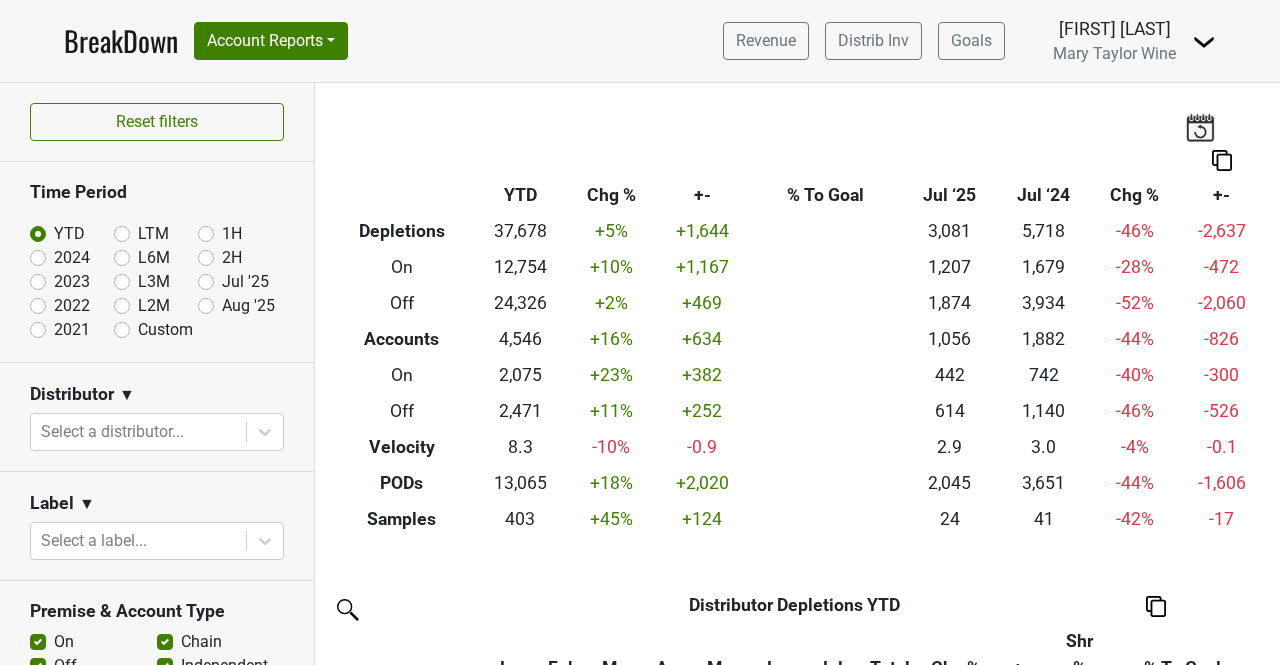 click on "Mary Taylor" at bounding box center [1114, 29] 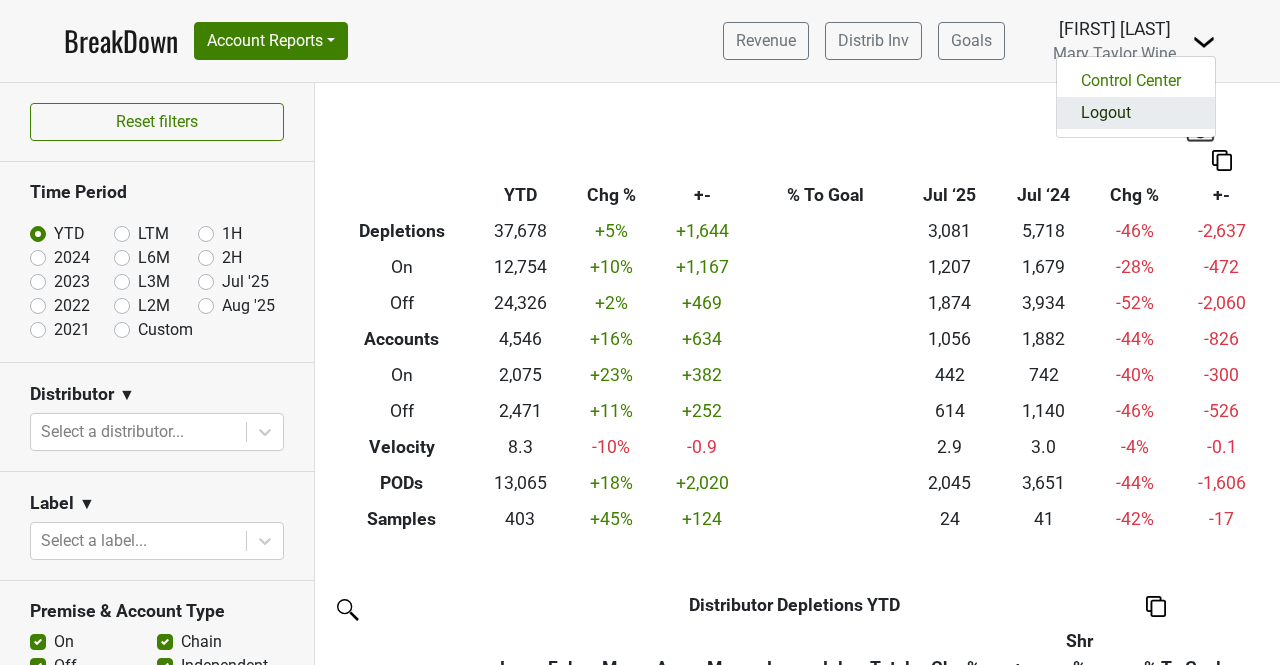 click on "Logout" at bounding box center [1136, 113] 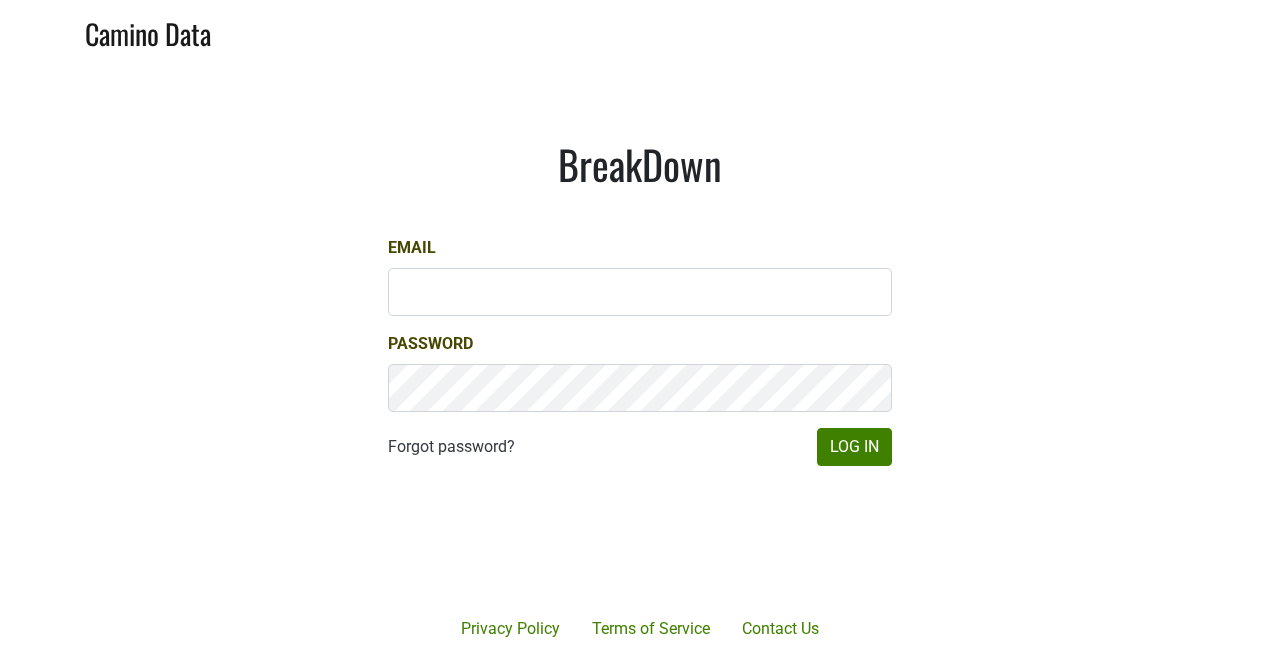 scroll, scrollTop: 0, scrollLeft: 0, axis: both 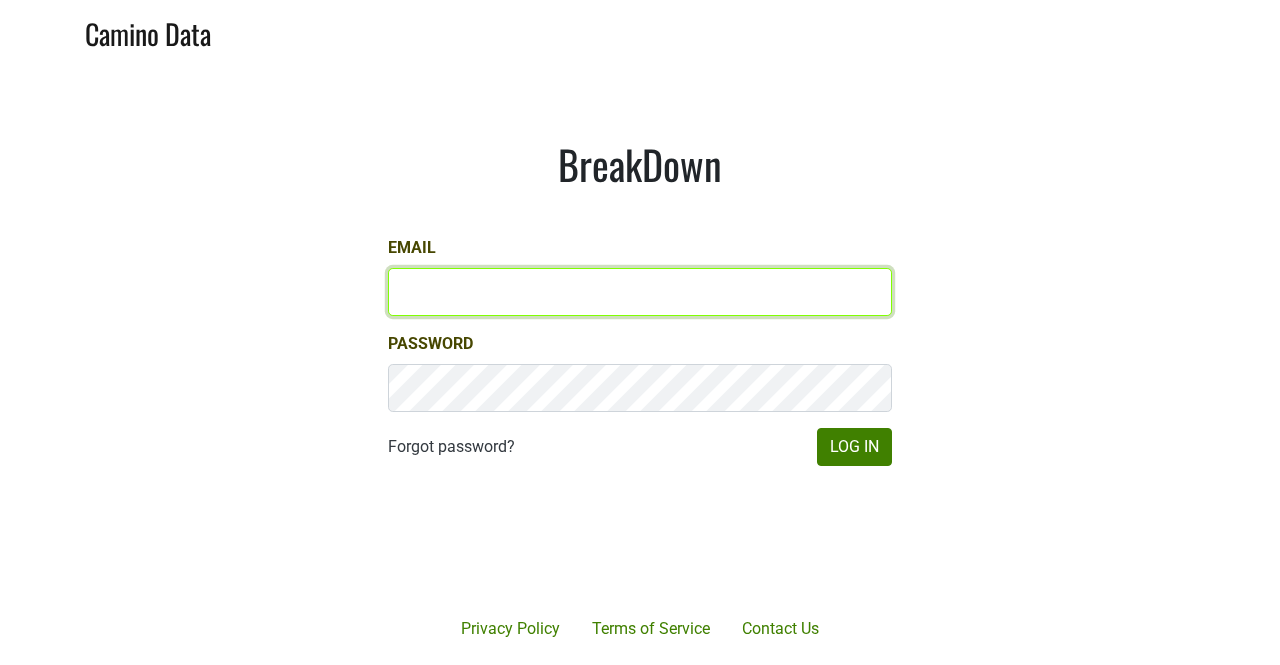 type on "[EMAIL]" 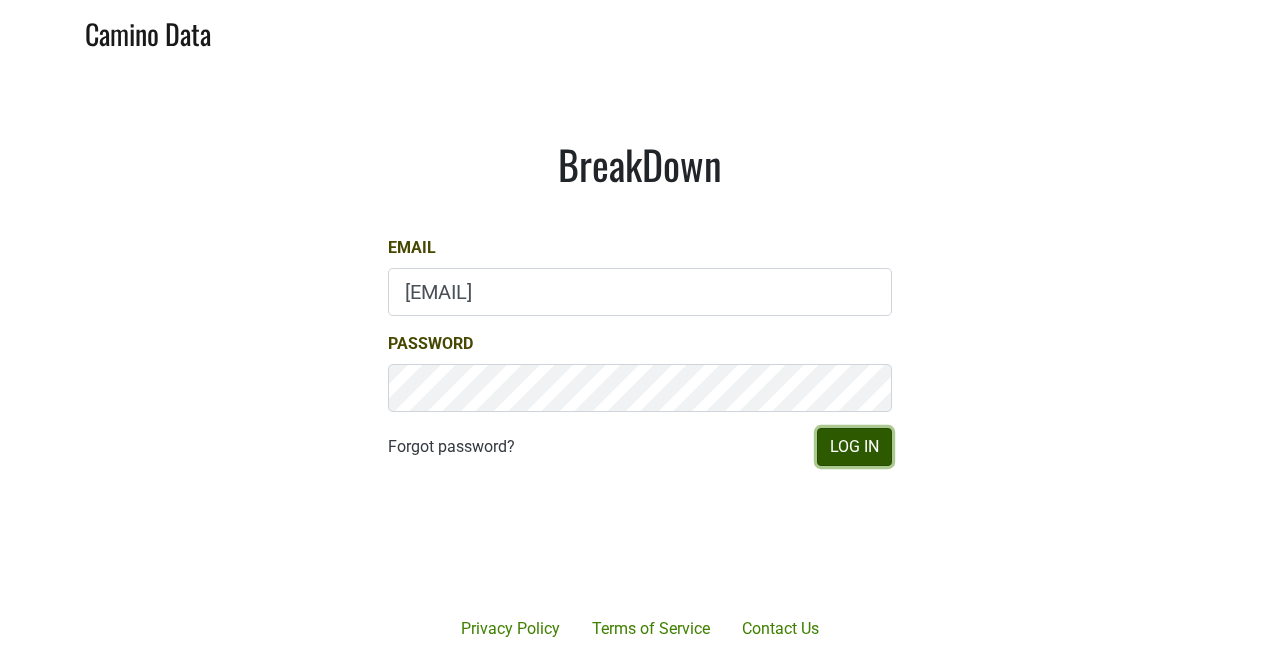click on "Log In" at bounding box center [854, 447] 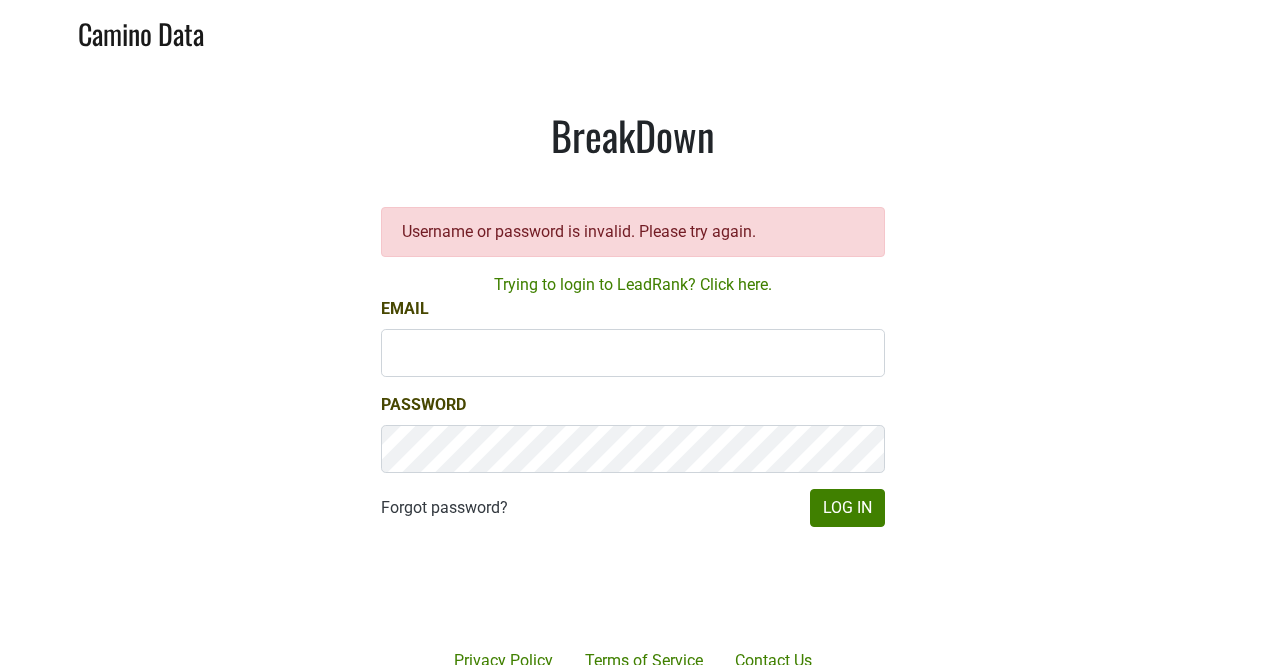 scroll, scrollTop: 0, scrollLeft: 0, axis: both 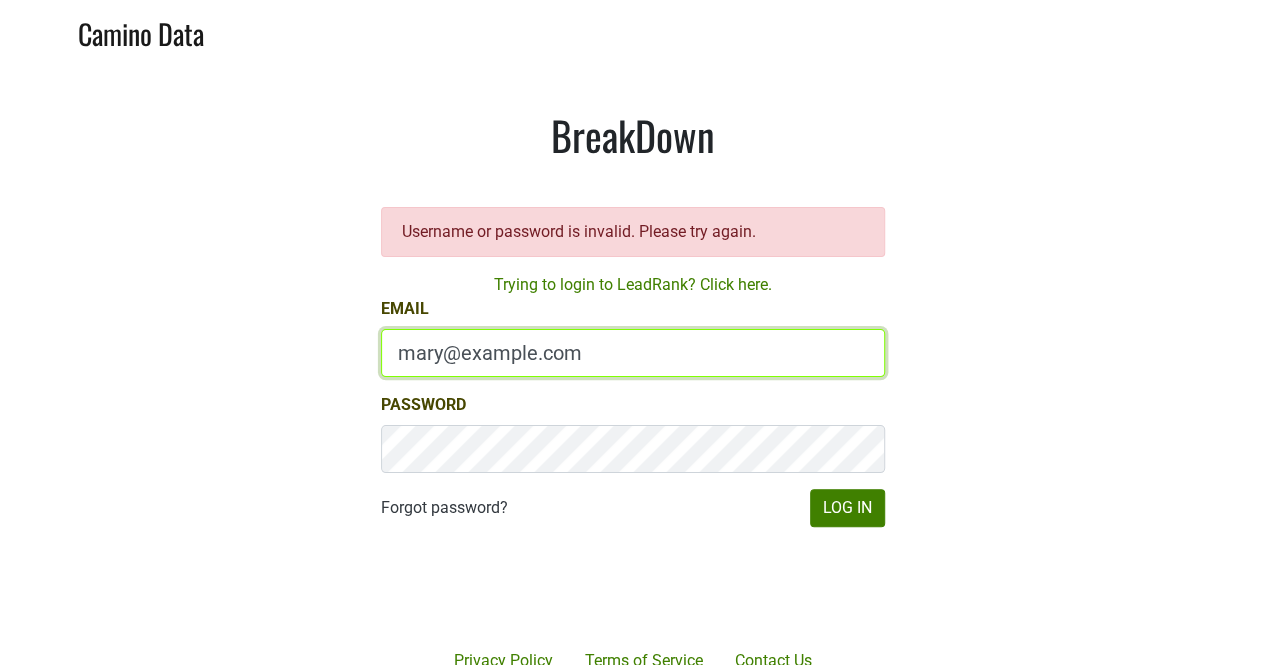 drag, startPoint x: 540, startPoint y: 347, endPoint x: 303, endPoint y: 326, distance: 237.92856 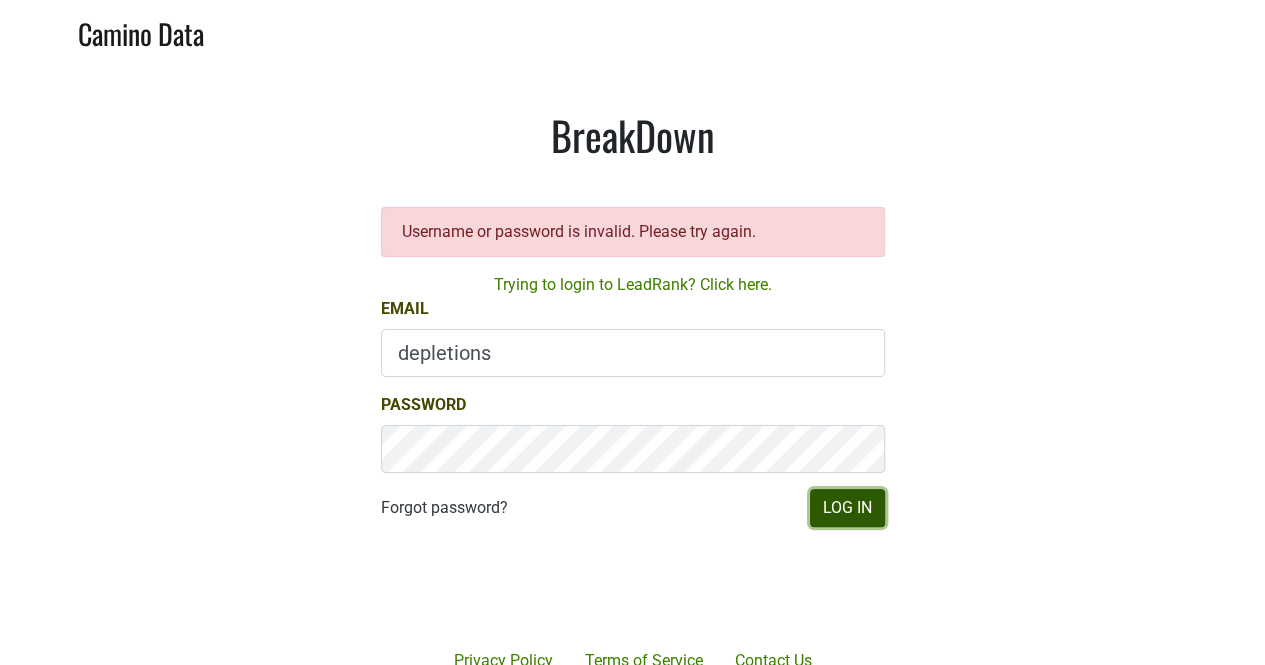 click on "Log In" at bounding box center [847, 508] 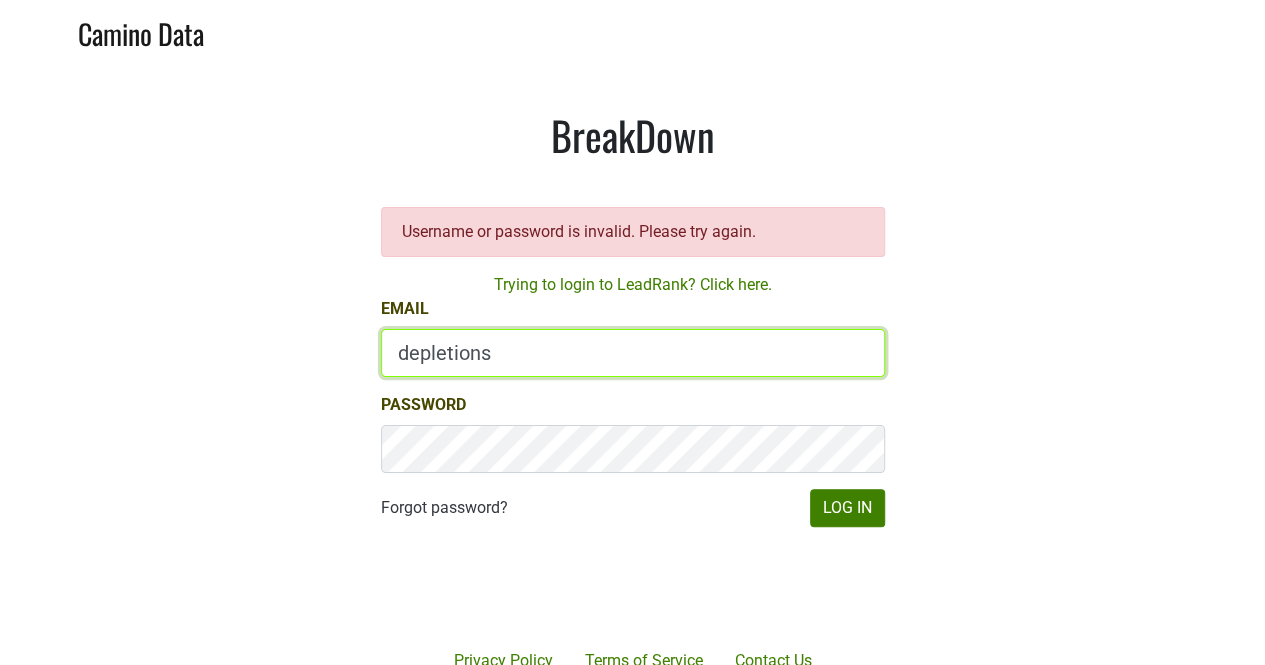 click on "depletions" at bounding box center [633, 353] 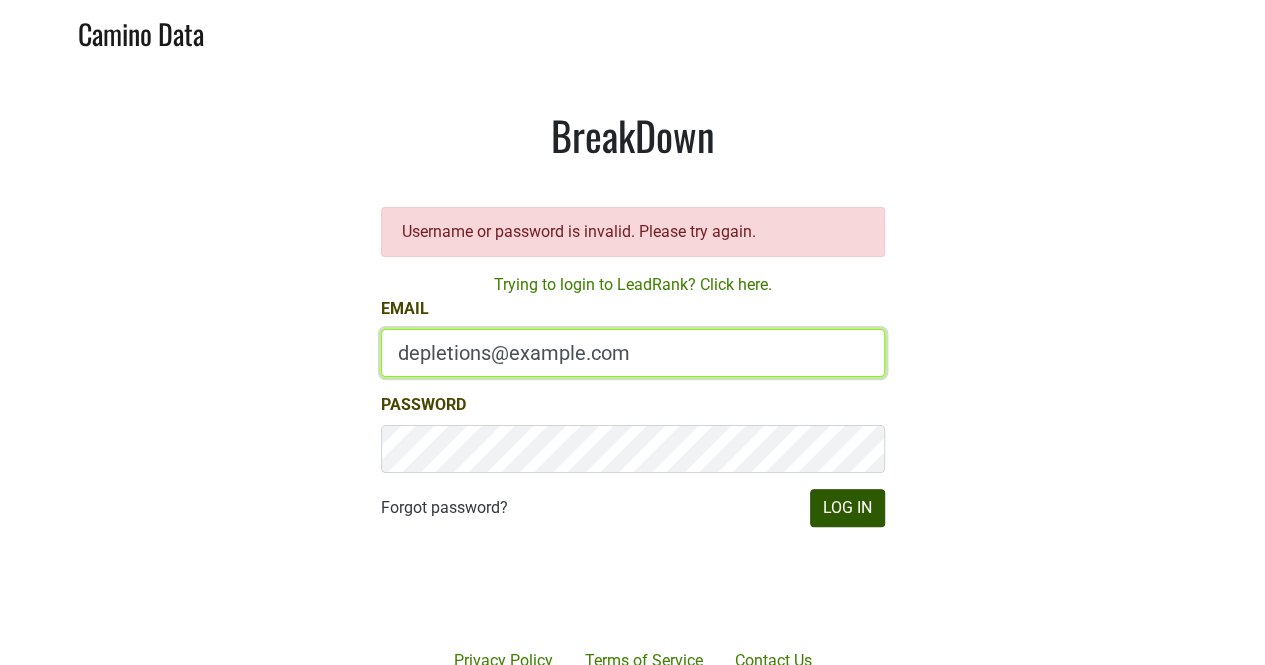 type on "depletions@mt.wine" 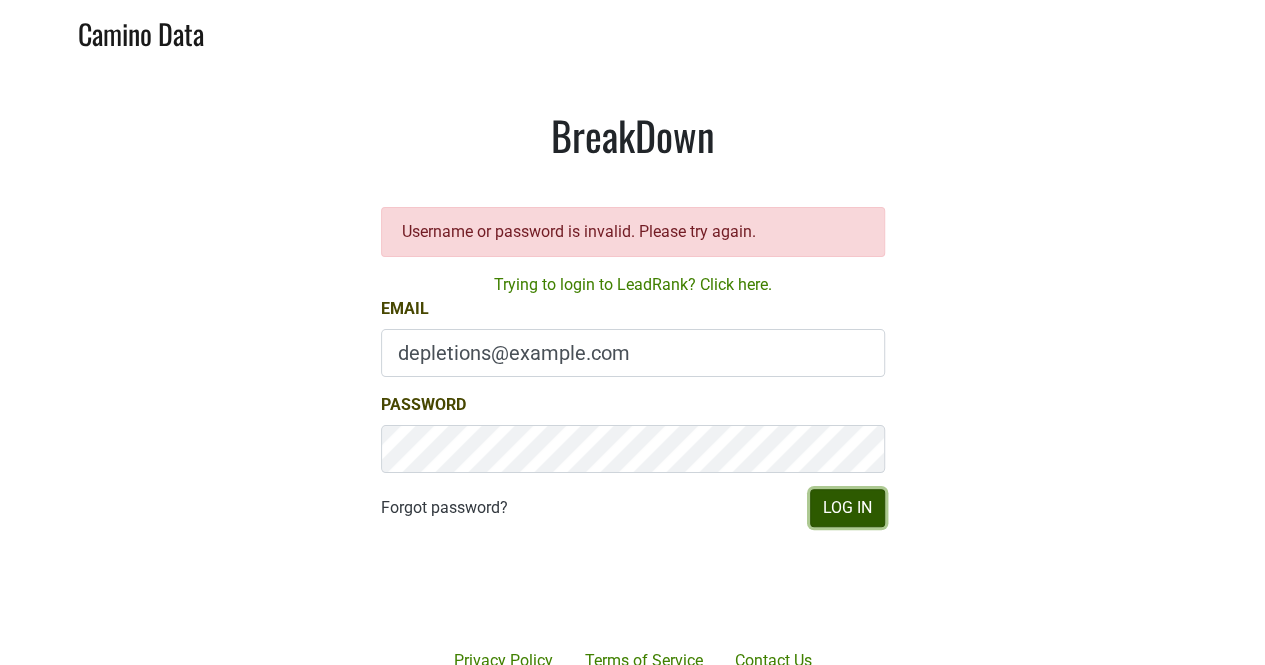 click on "Log In" at bounding box center (847, 508) 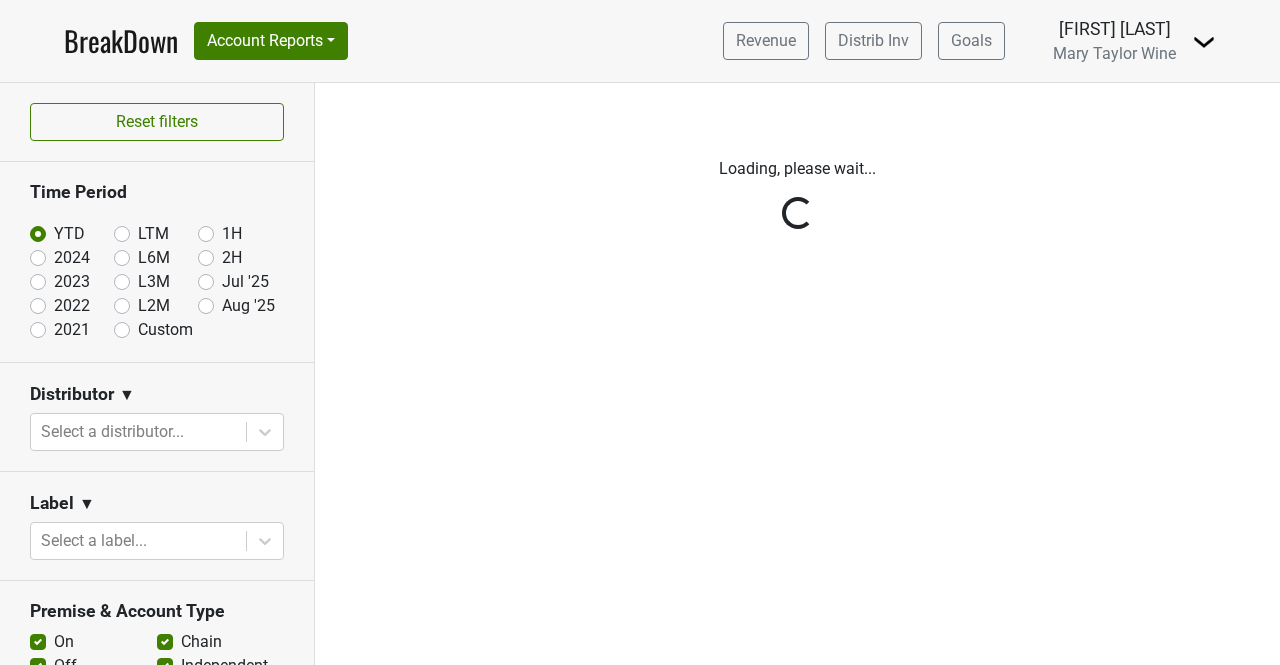 scroll, scrollTop: 0, scrollLeft: 0, axis: both 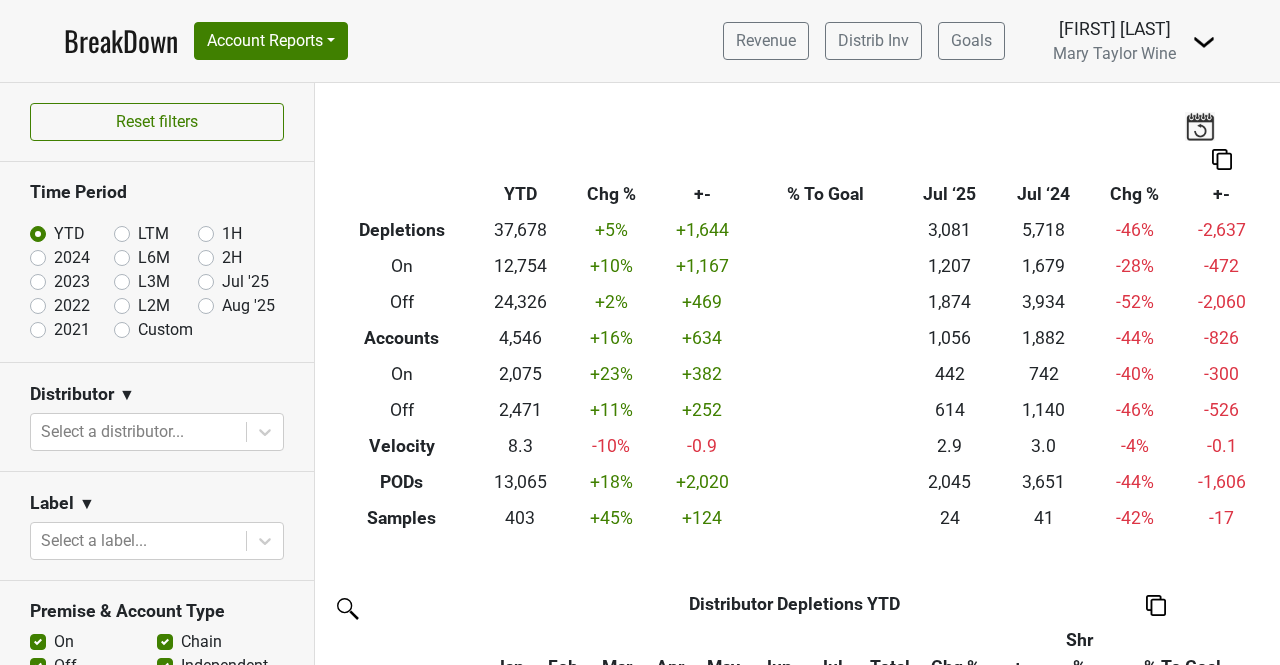 click on "Mary Taylor Wine" at bounding box center (1114, 53) 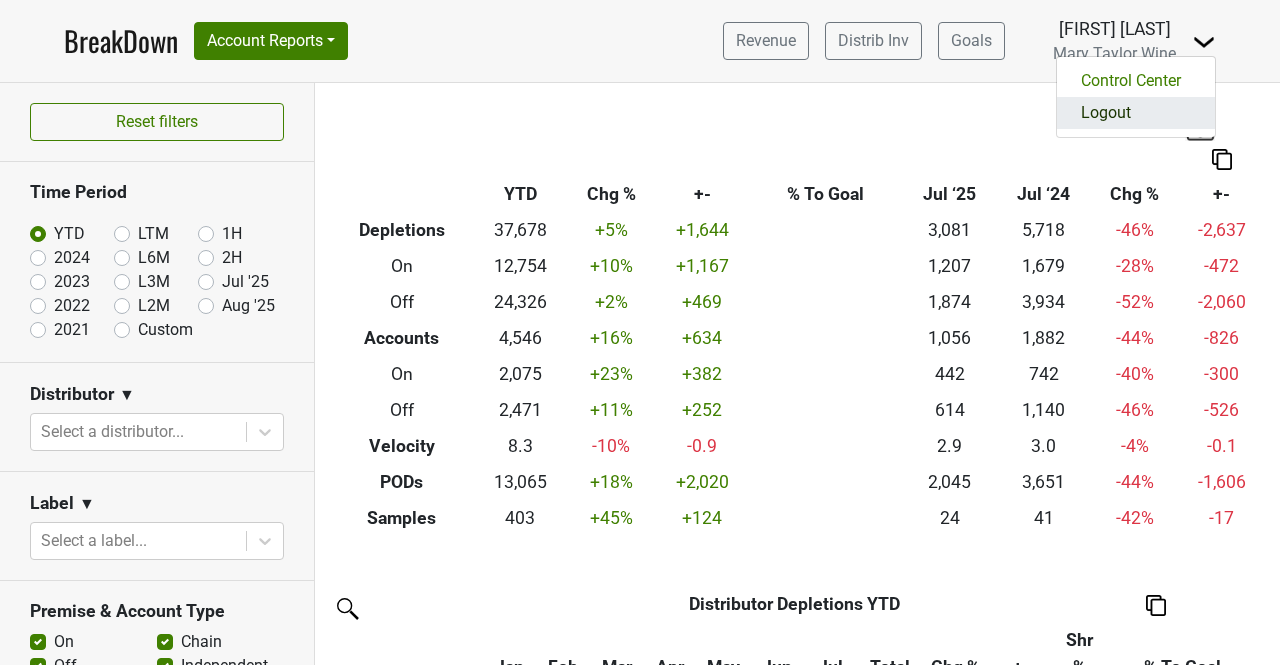 click on "Logout" at bounding box center (1136, 113) 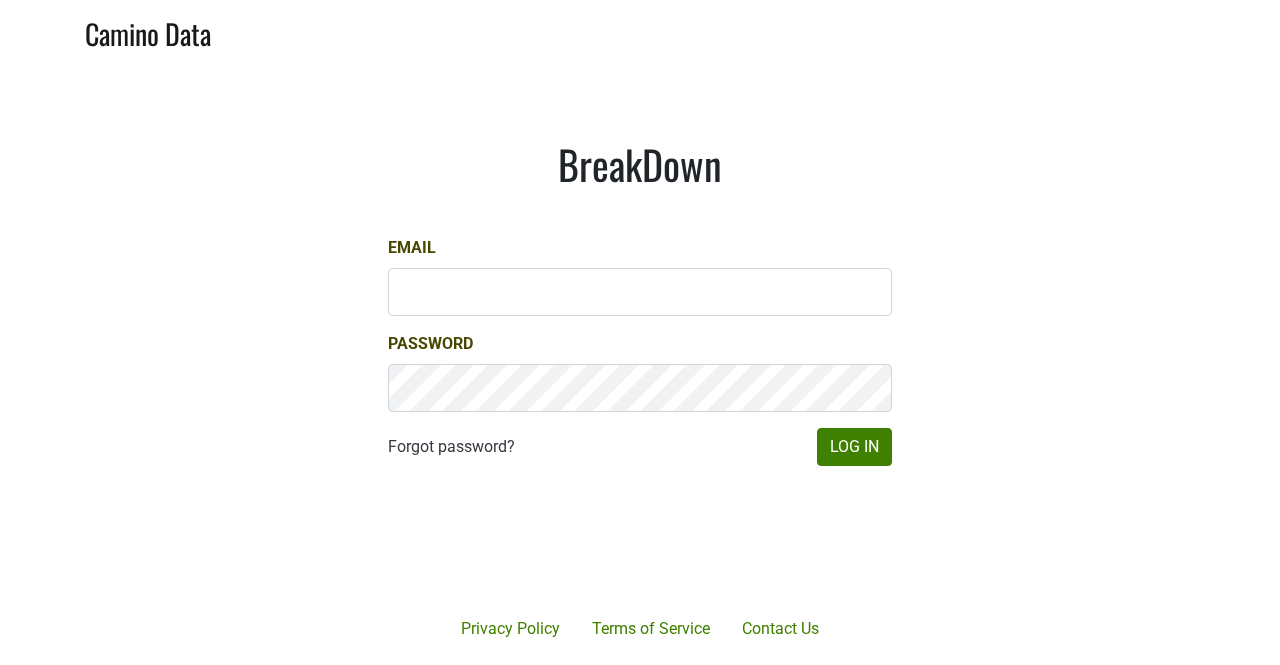 scroll, scrollTop: 0, scrollLeft: 0, axis: both 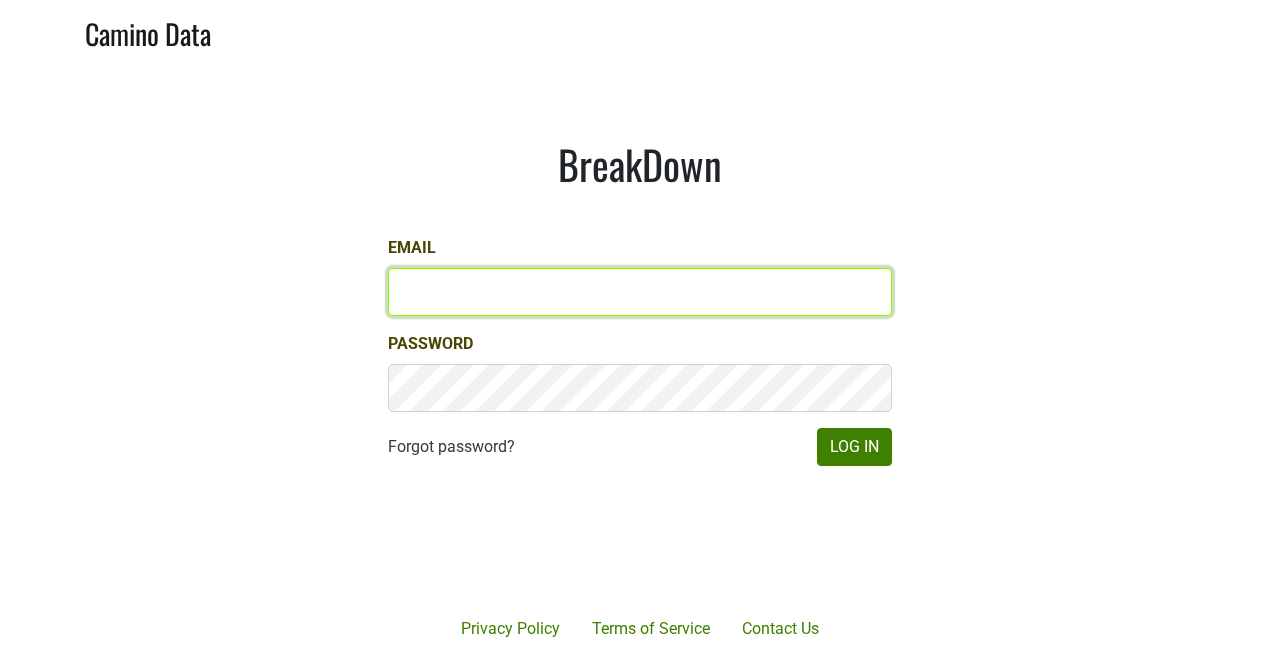 type on "[EMAIL]" 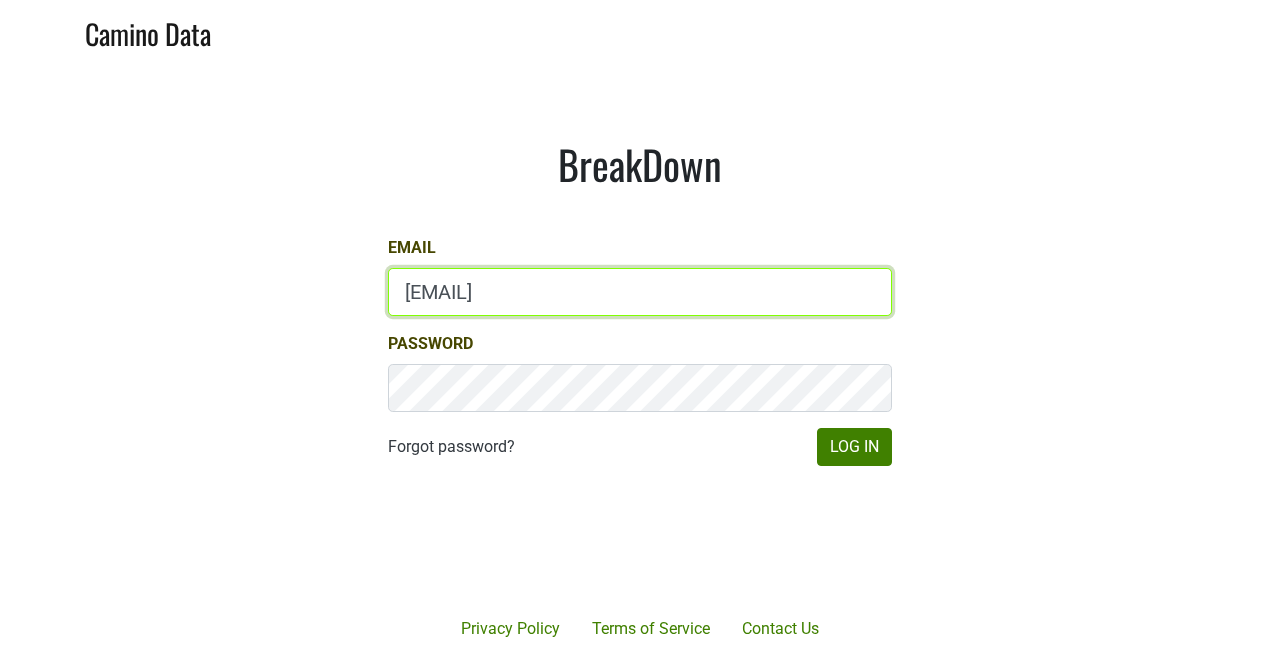 click on "[EMAIL]" at bounding box center (640, 292) 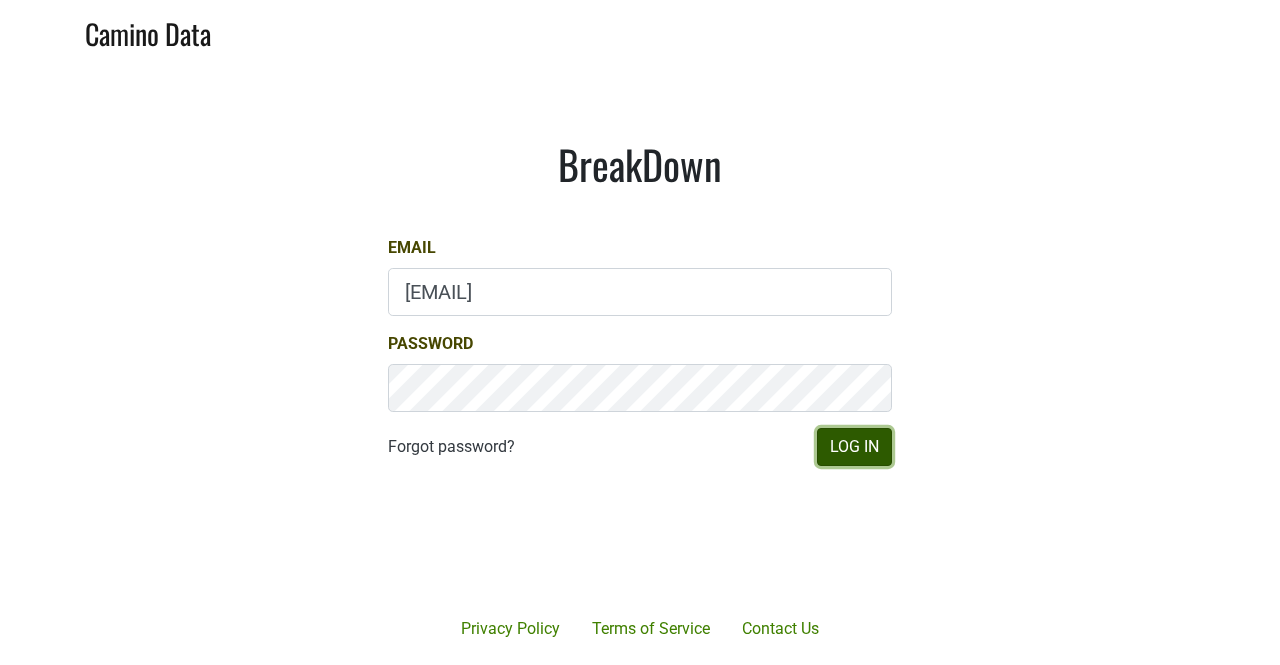 click on "Log In" at bounding box center [854, 447] 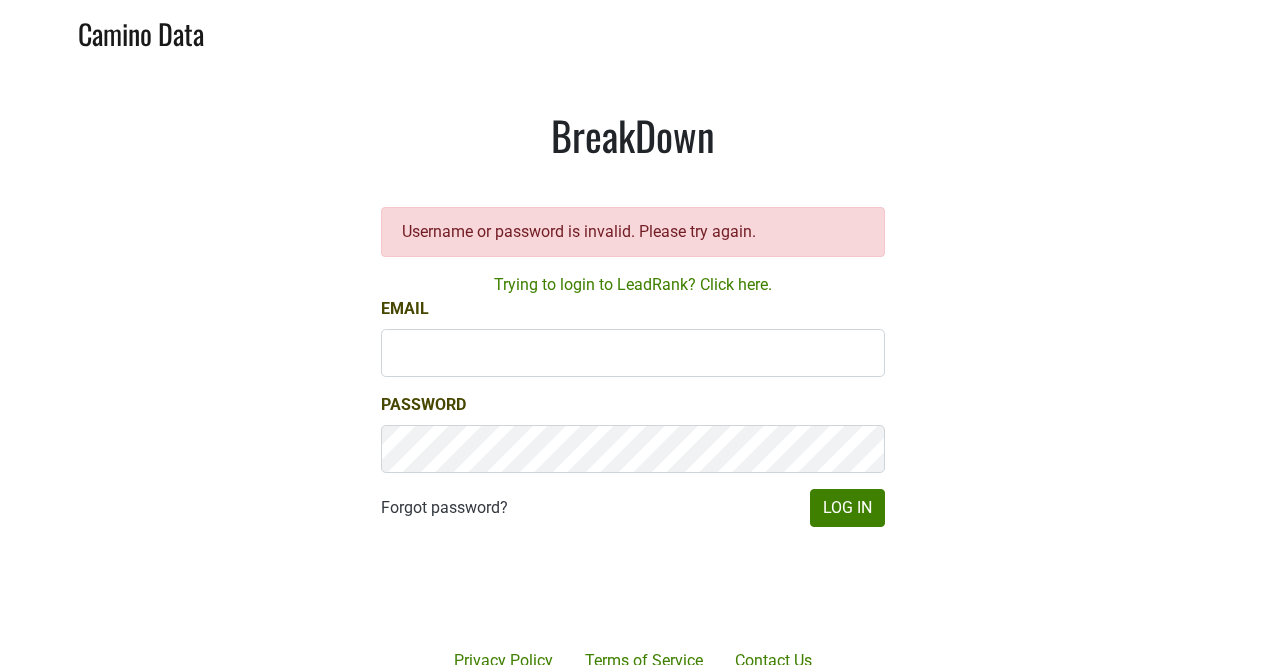 scroll, scrollTop: 0, scrollLeft: 0, axis: both 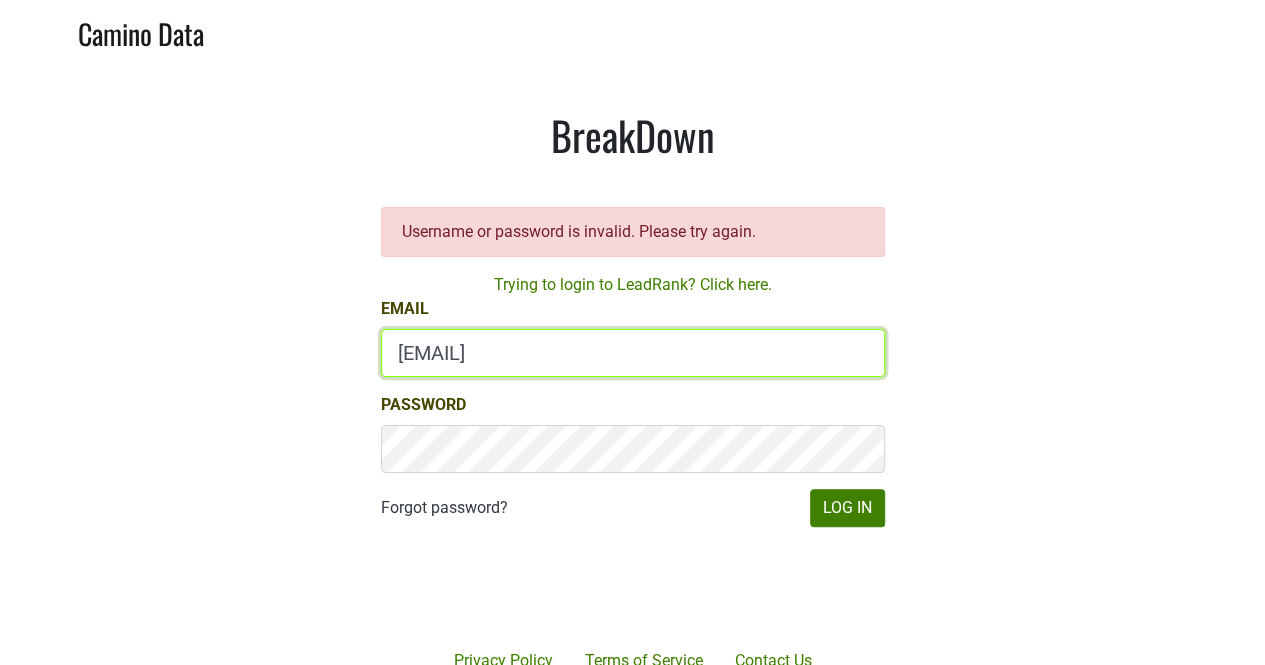 click on "[EMAIL]" at bounding box center [633, 353] 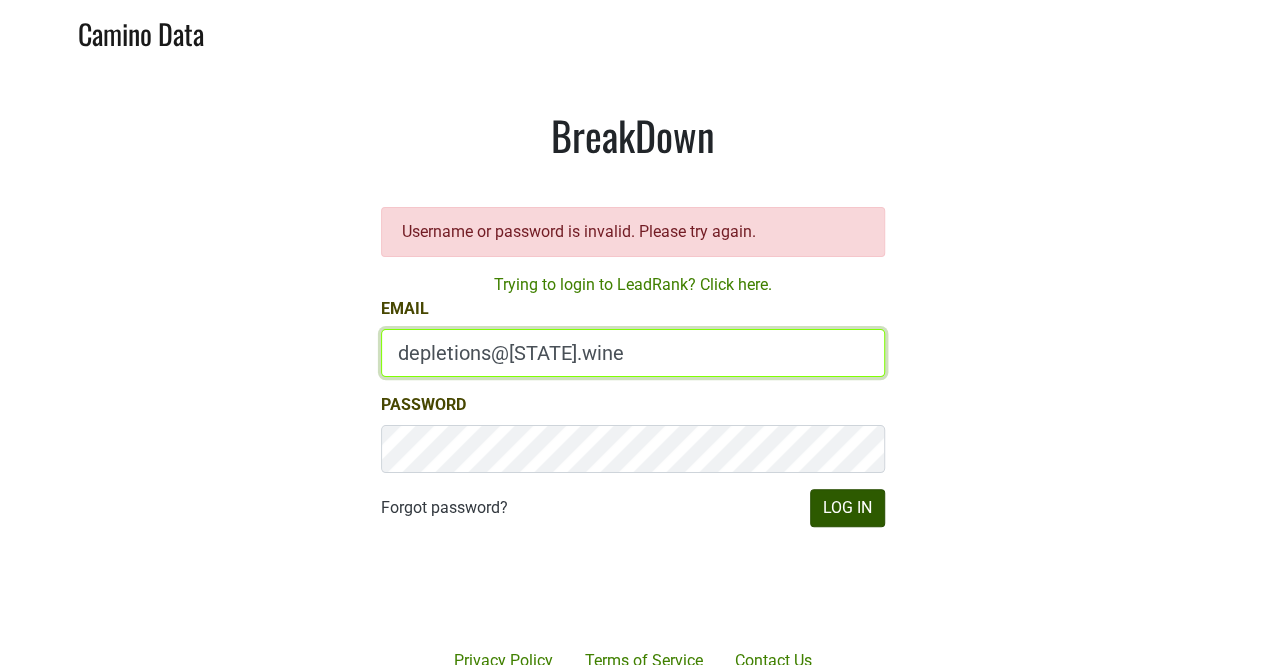type on "depletions@[STATE].wine" 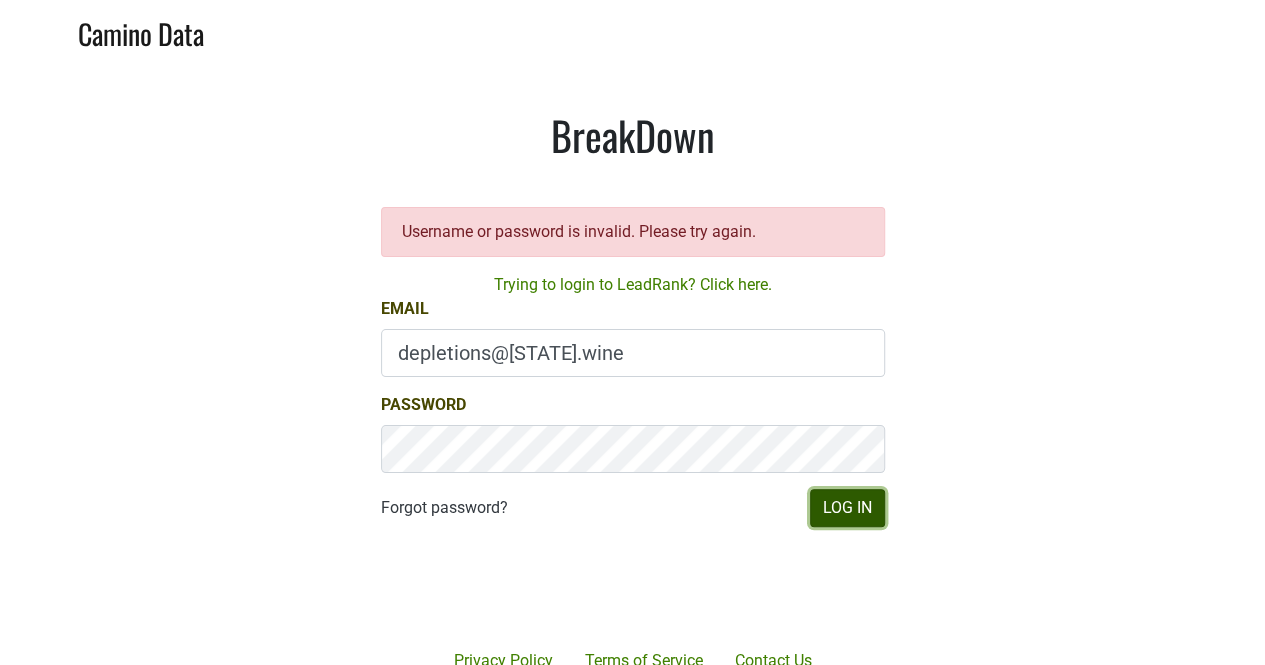 click on "Log In" at bounding box center (847, 508) 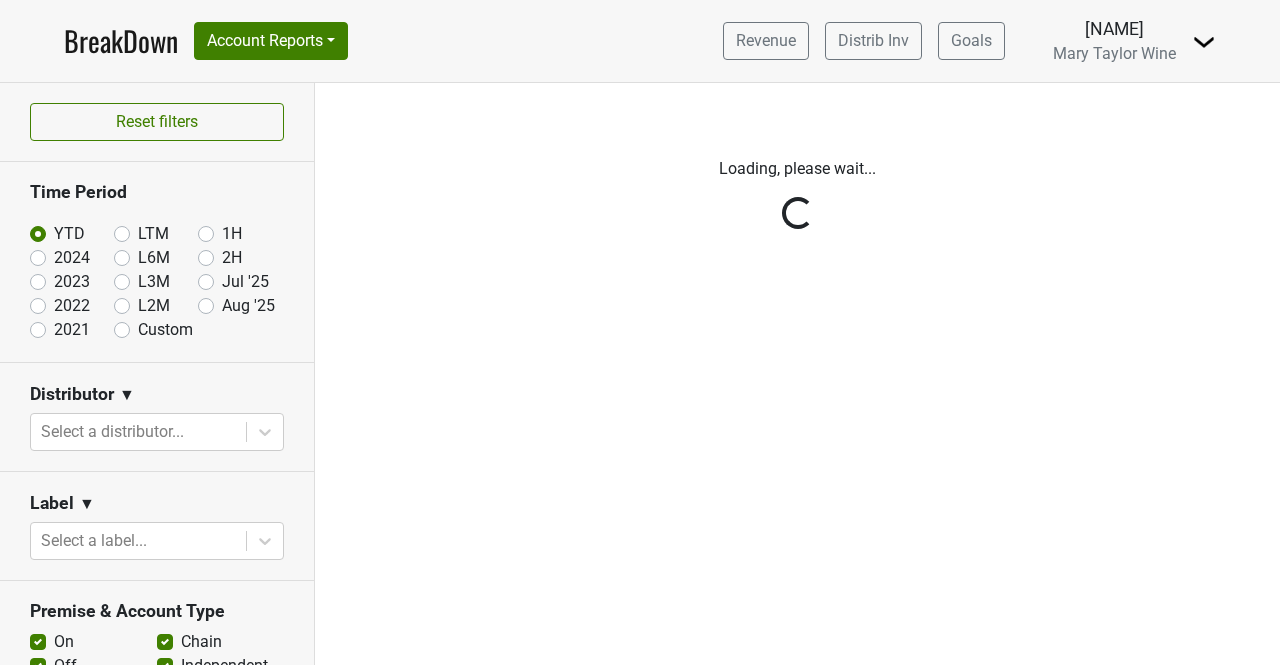 scroll, scrollTop: 0, scrollLeft: 0, axis: both 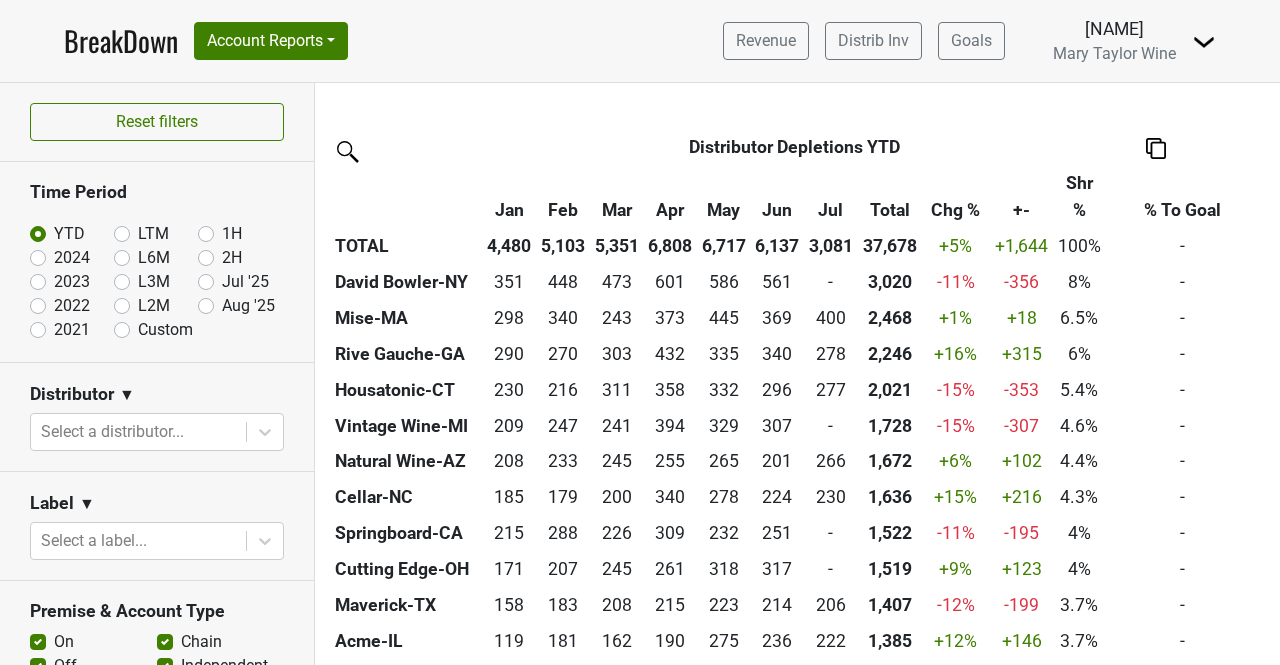 click on "2024" at bounding box center [72, 258] 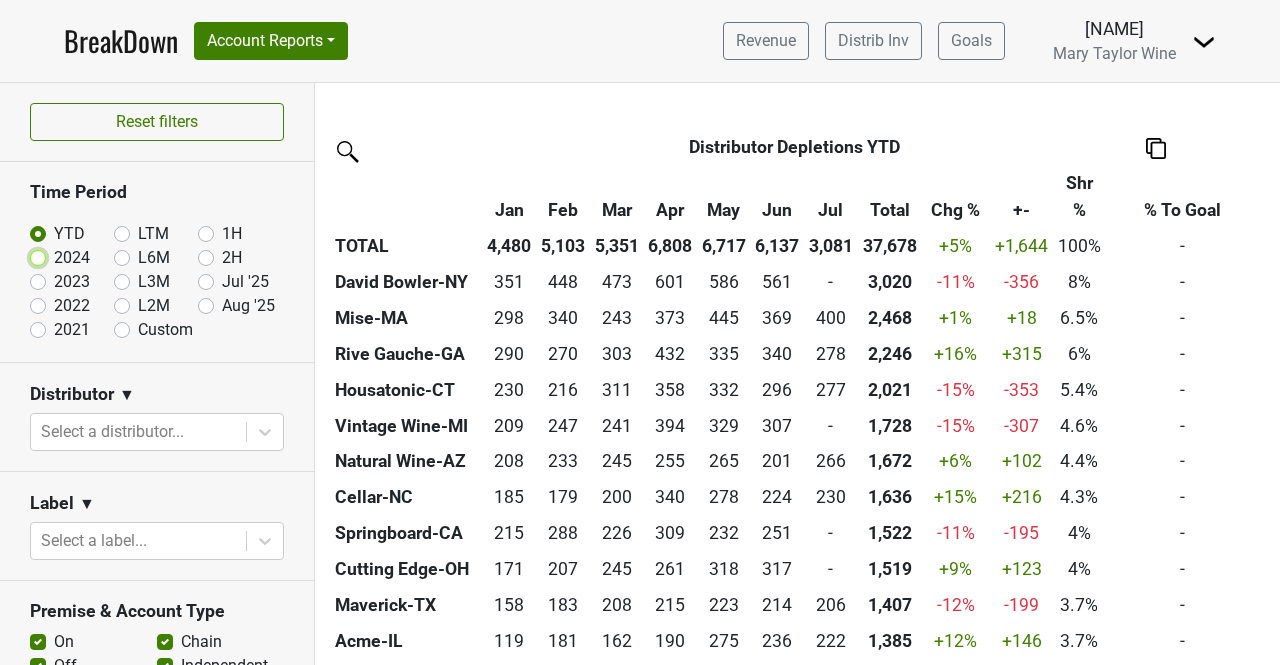 click on "2024" at bounding box center (70, 256) 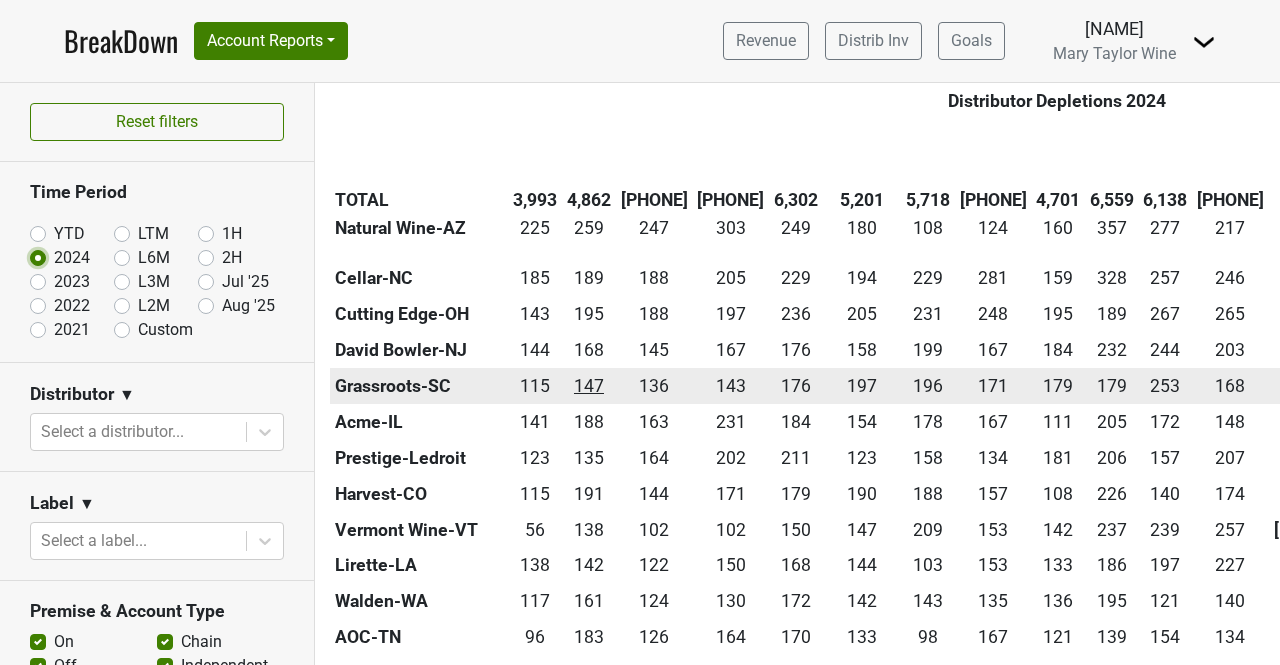scroll, scrollTop: 831, scrollLeft: 0, axis: vertical 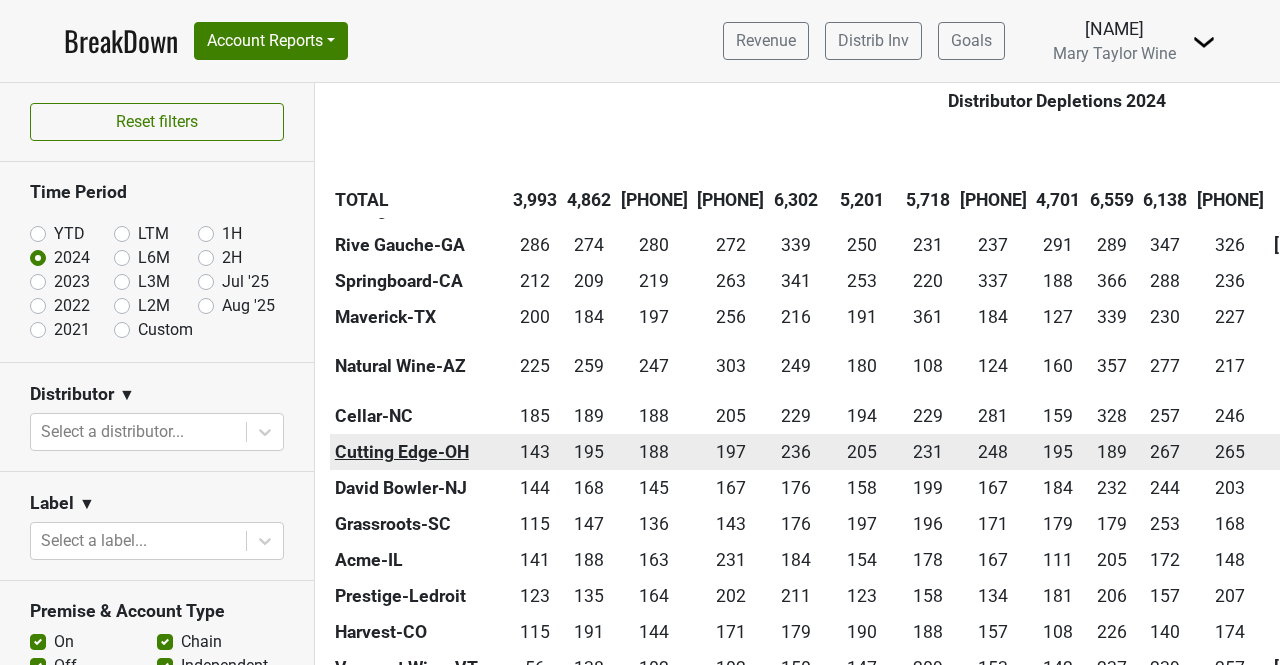 click on "Cutting Edge-OH" at bounding box center (419, 452) 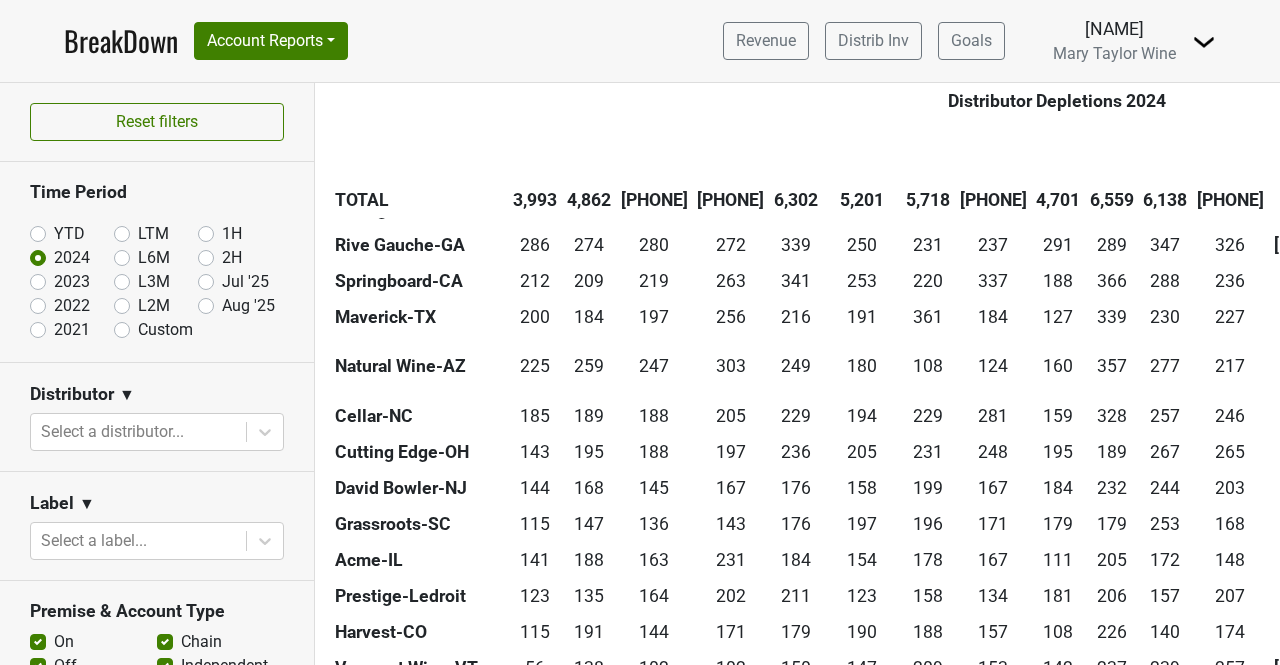 click on "[FIRST] [LAST]" at bounding box center (1114, 29) 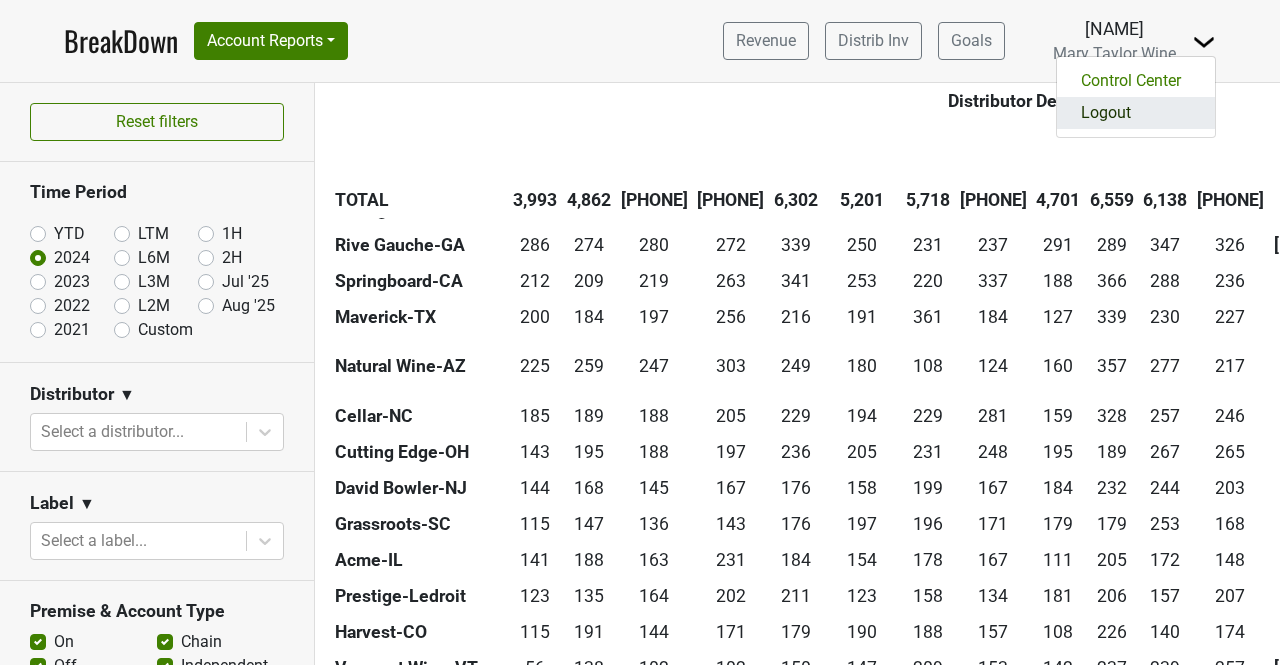 click on "Logout" at bounding box center (1136, 113) 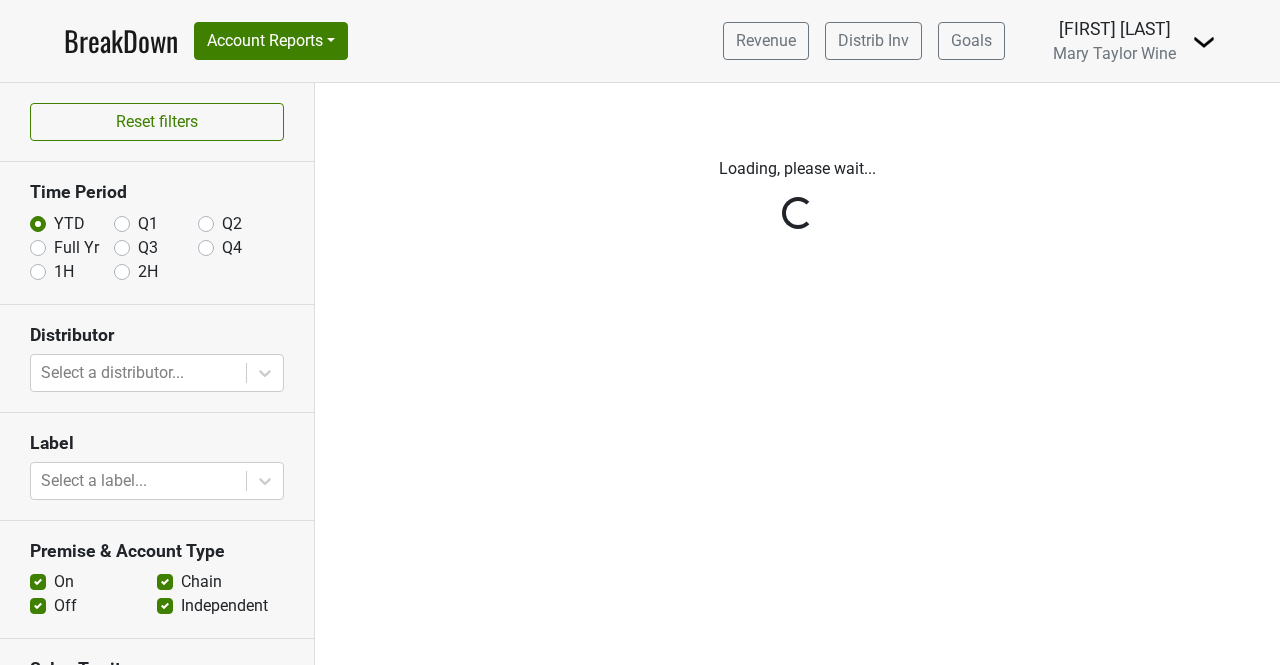 scroll, scrollTop: 0, scrollLeft: 0, axis: both 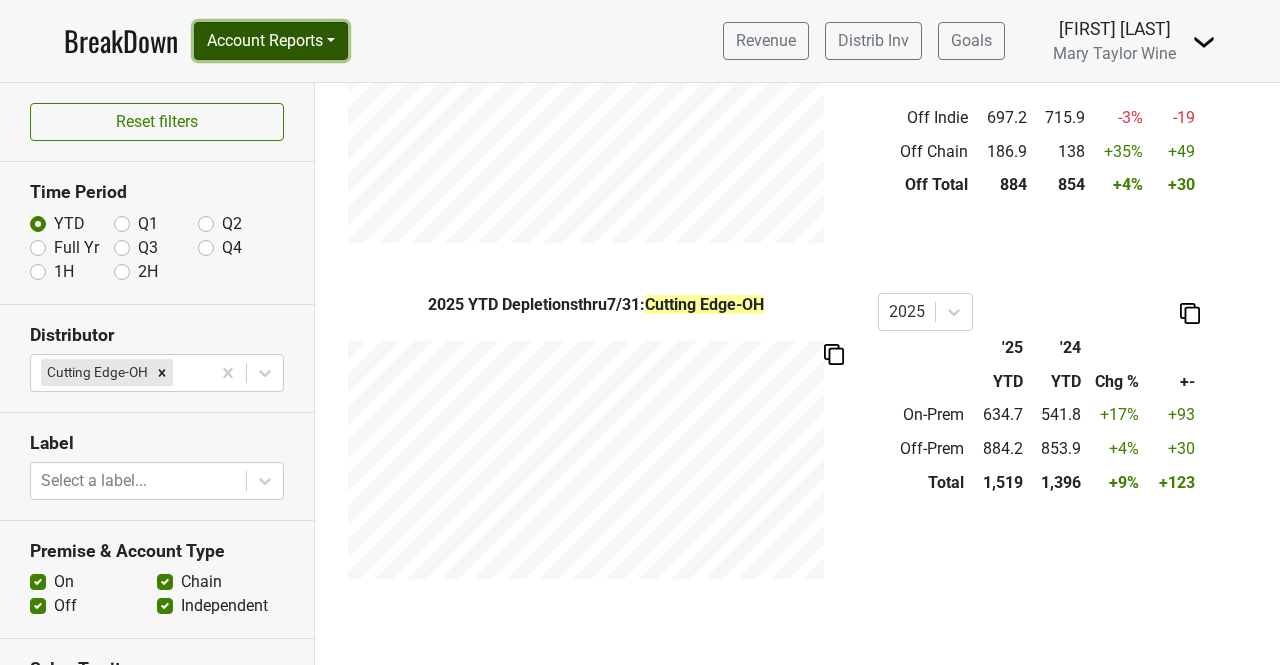 click on "Account Reports" at bounding box center (271, 41) 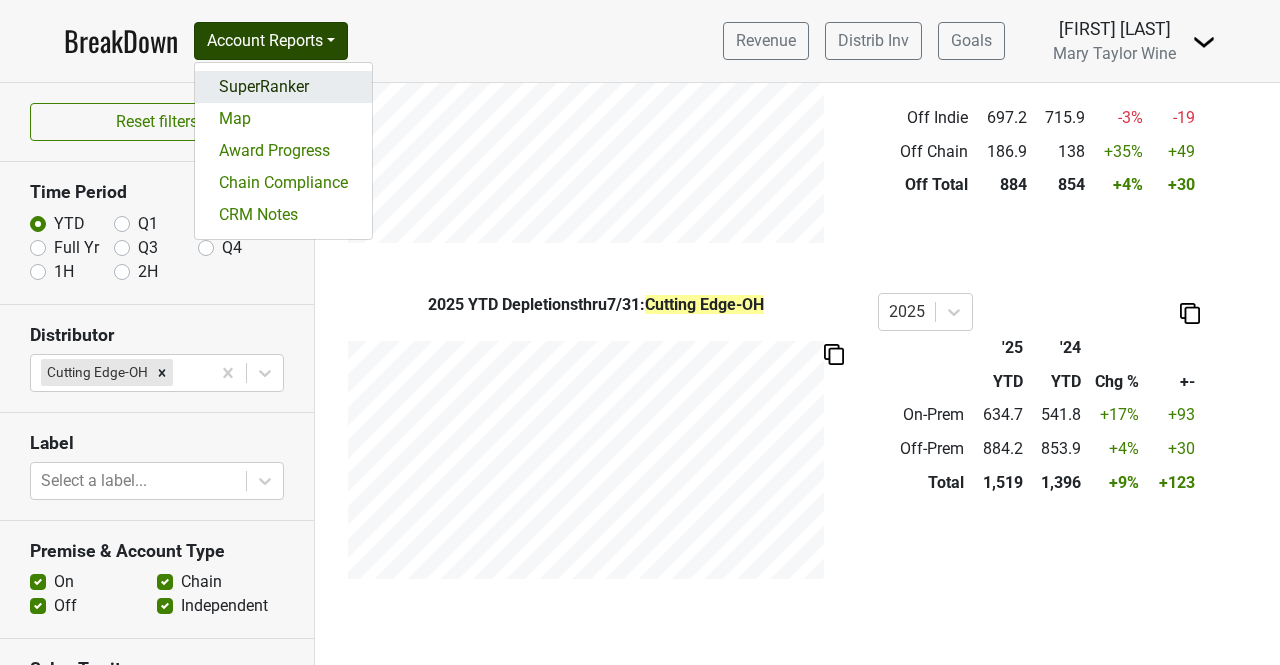 click on "SuperRanker" at bounding box center [283, 87] 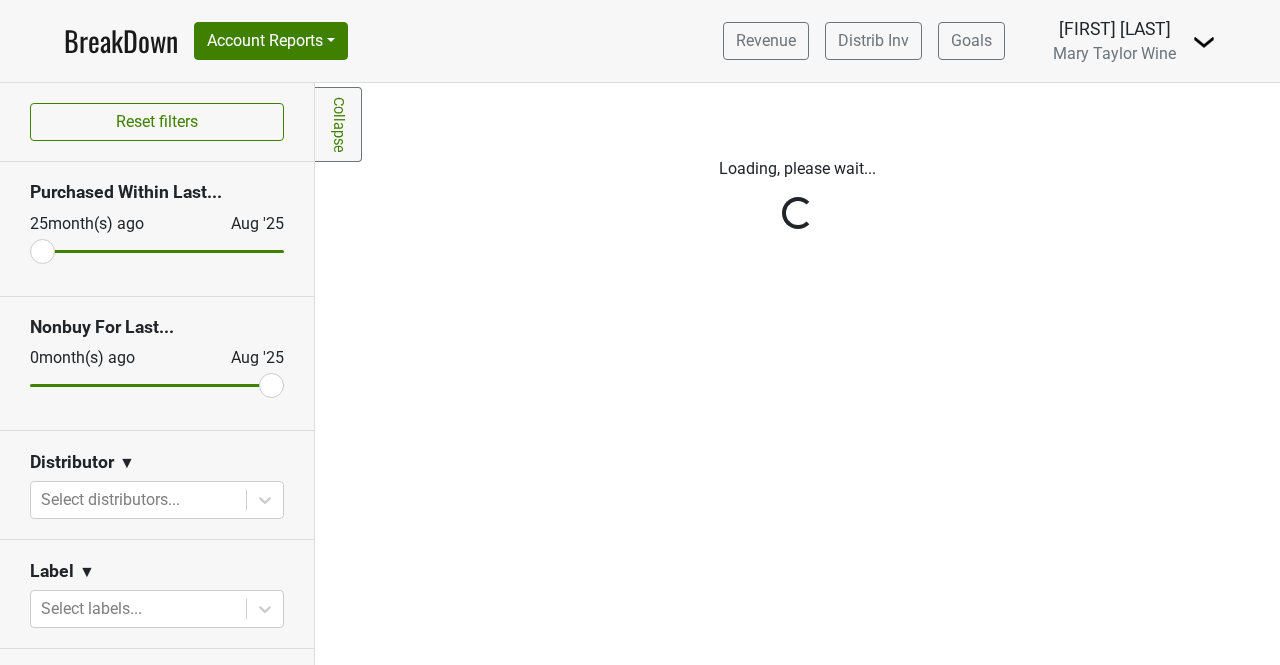 scroll, scrollTop: 0, scrollLeft: 0, axis: both 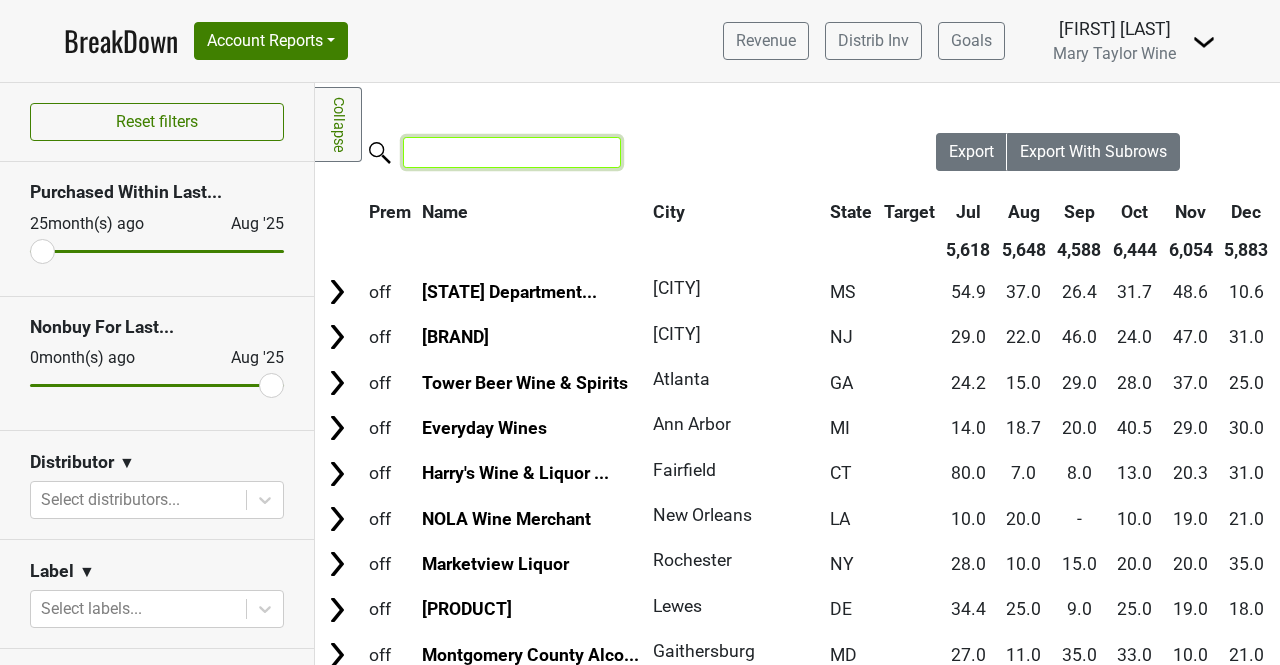 click at bounding box center (512, 152) 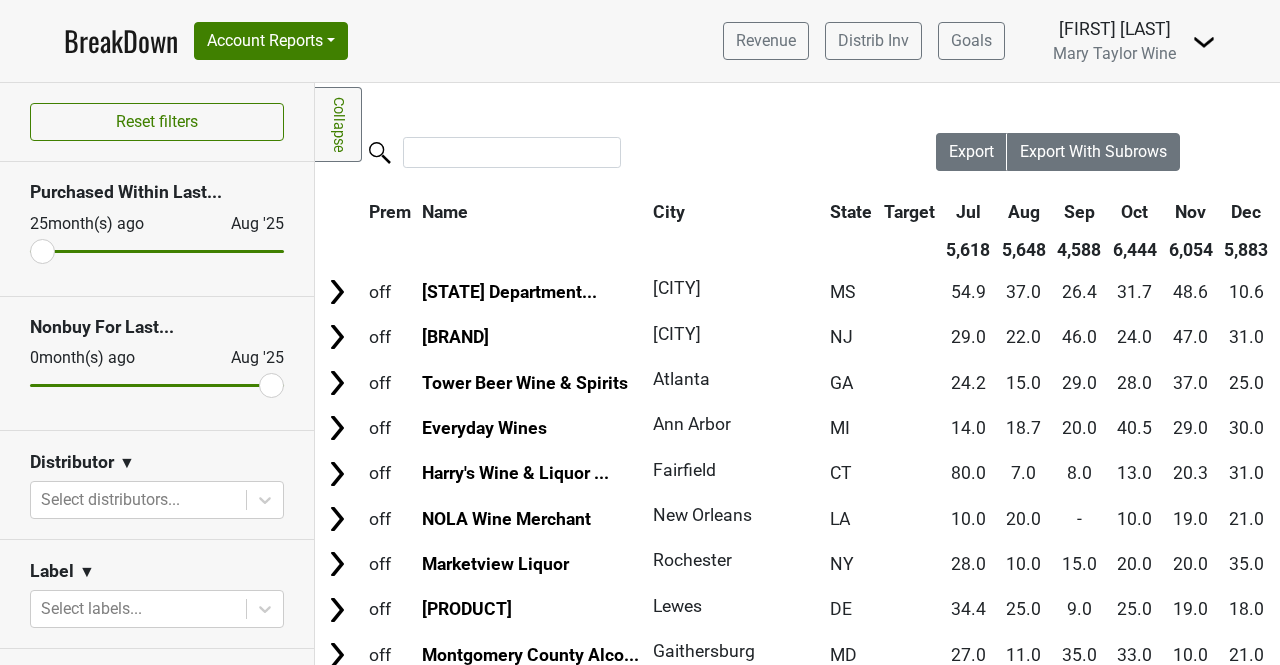 click on "Collapse" at bounding box center (338, 124) 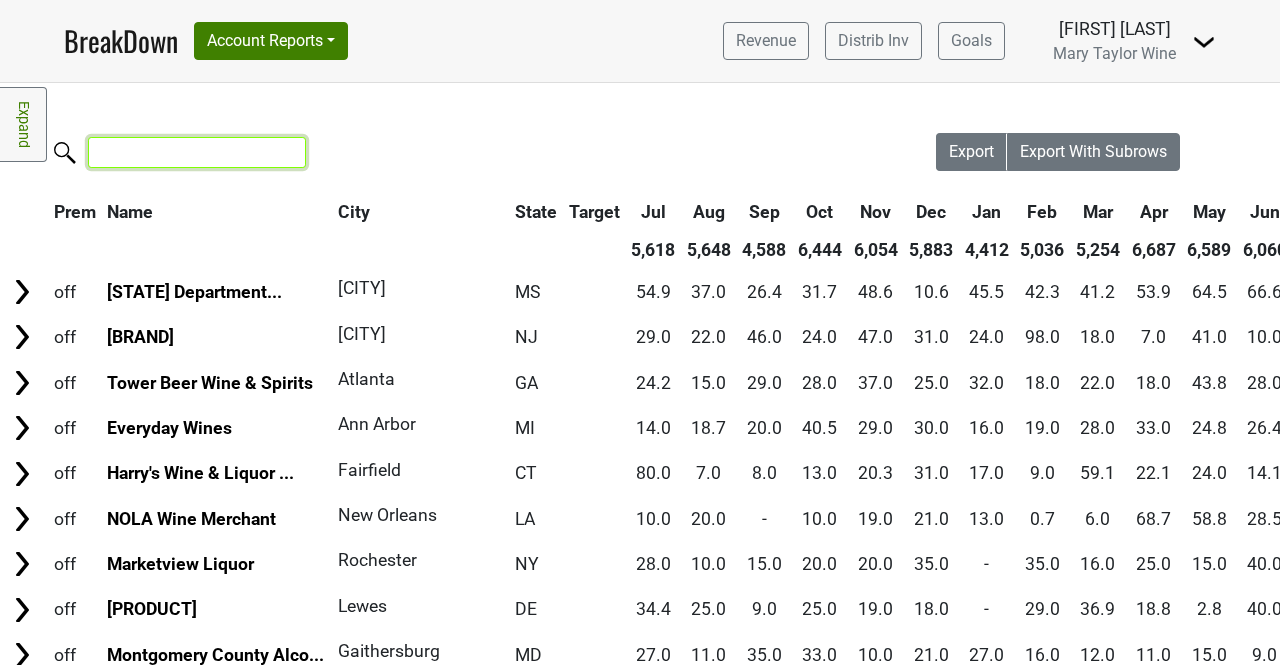 click at bounding box center [197, 152] 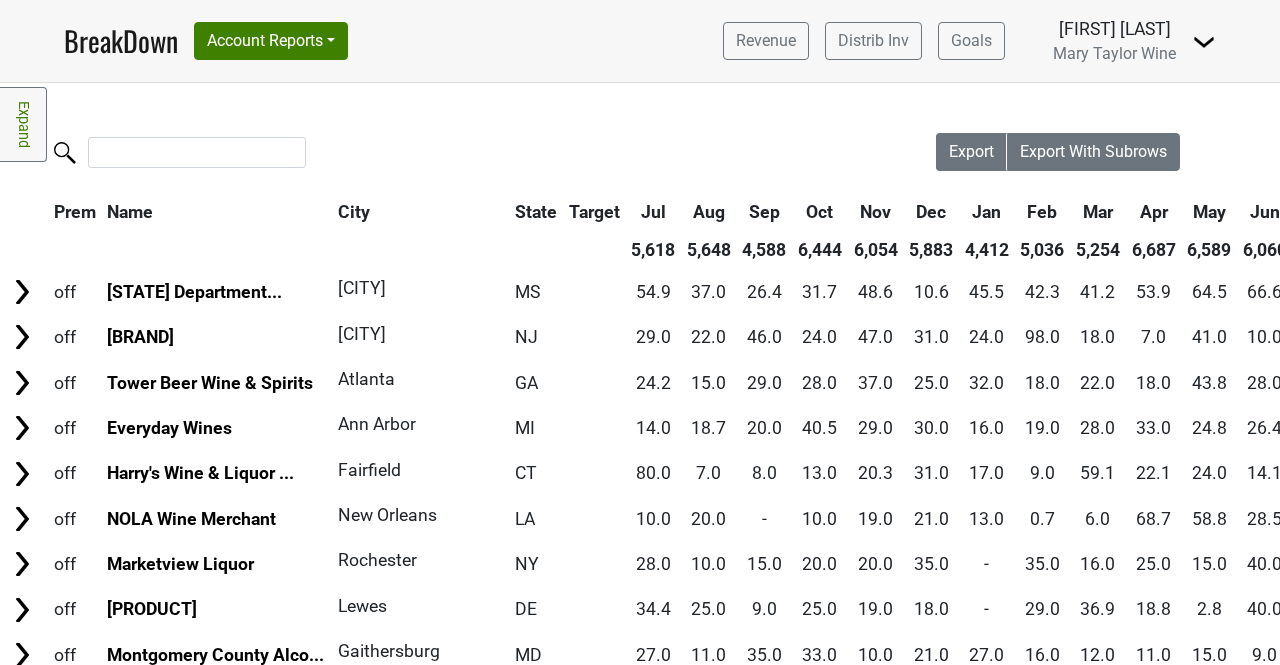 click on "Expand" at bounding box center [23, 124] 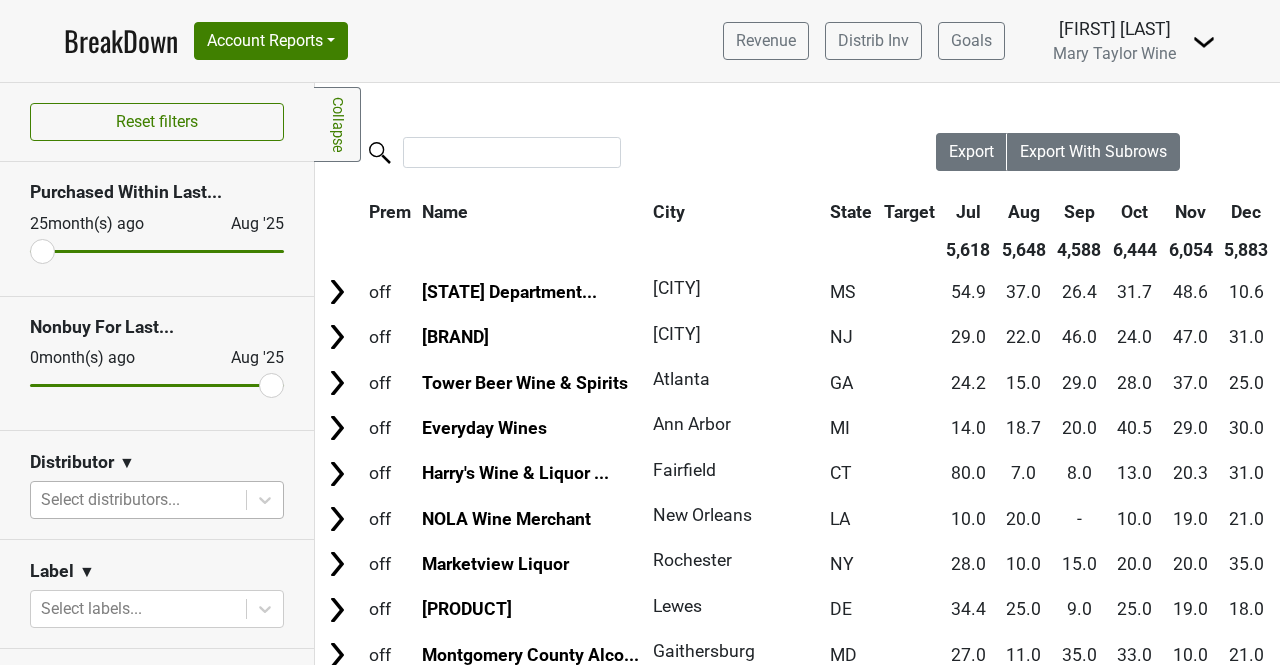 click at bounding box center [138, 500] 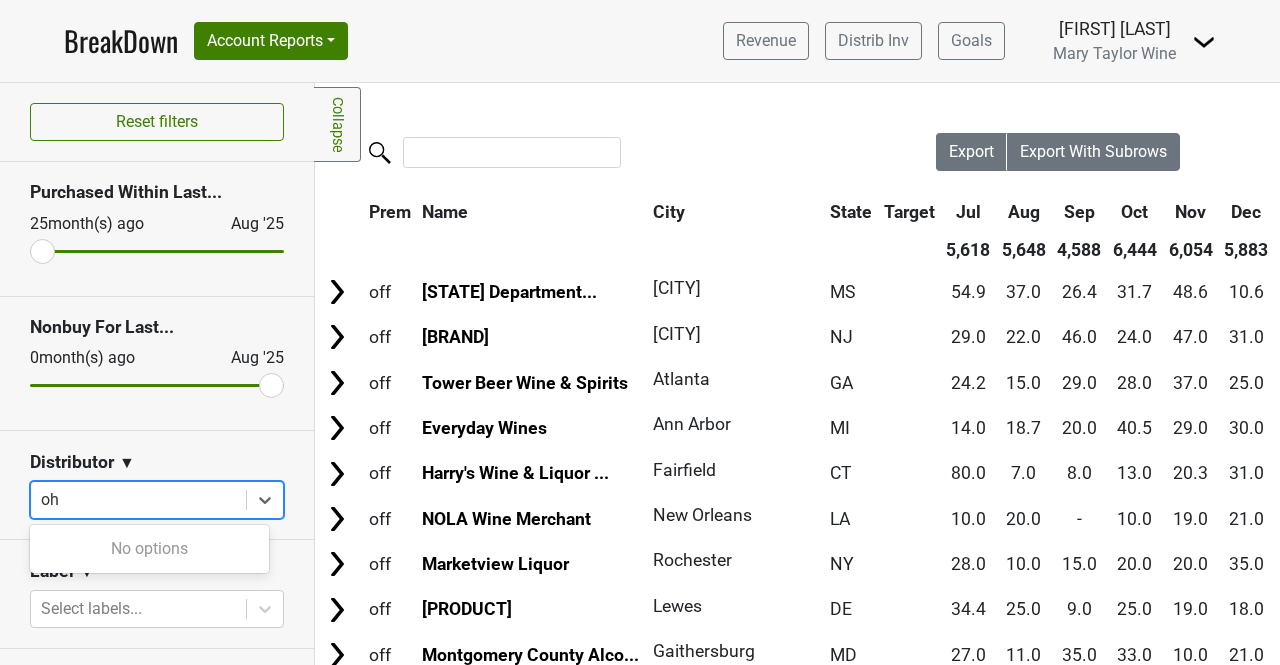 type on "o" 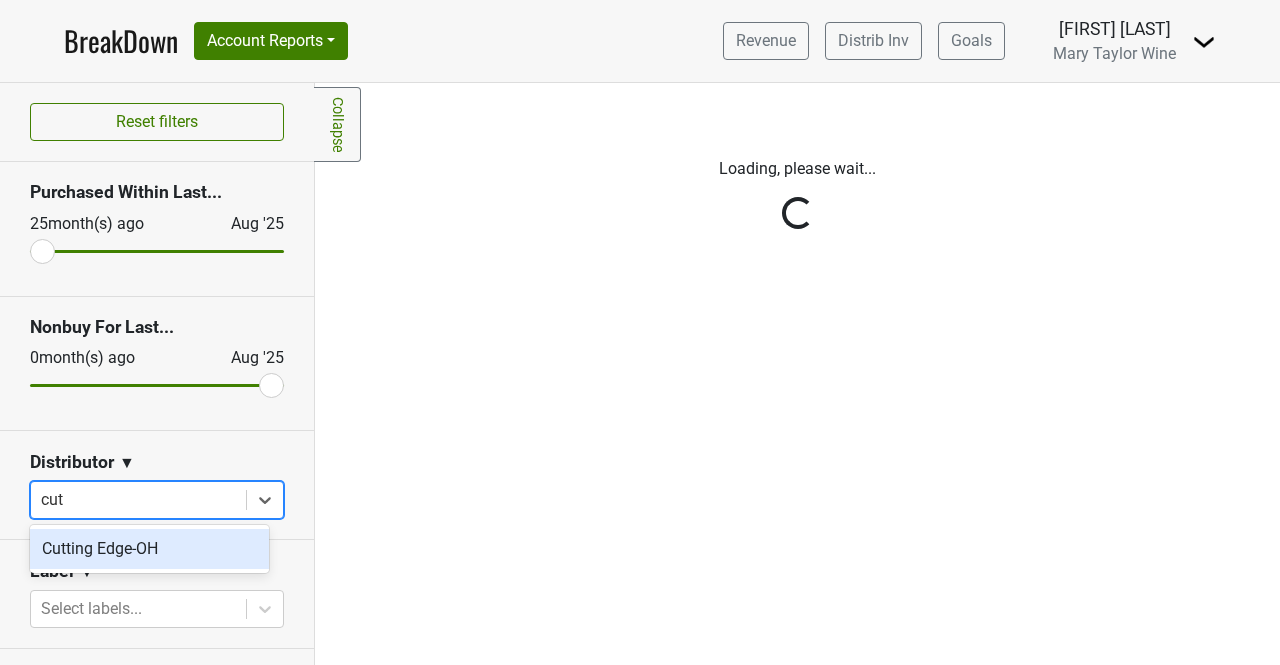 type on "cutt" 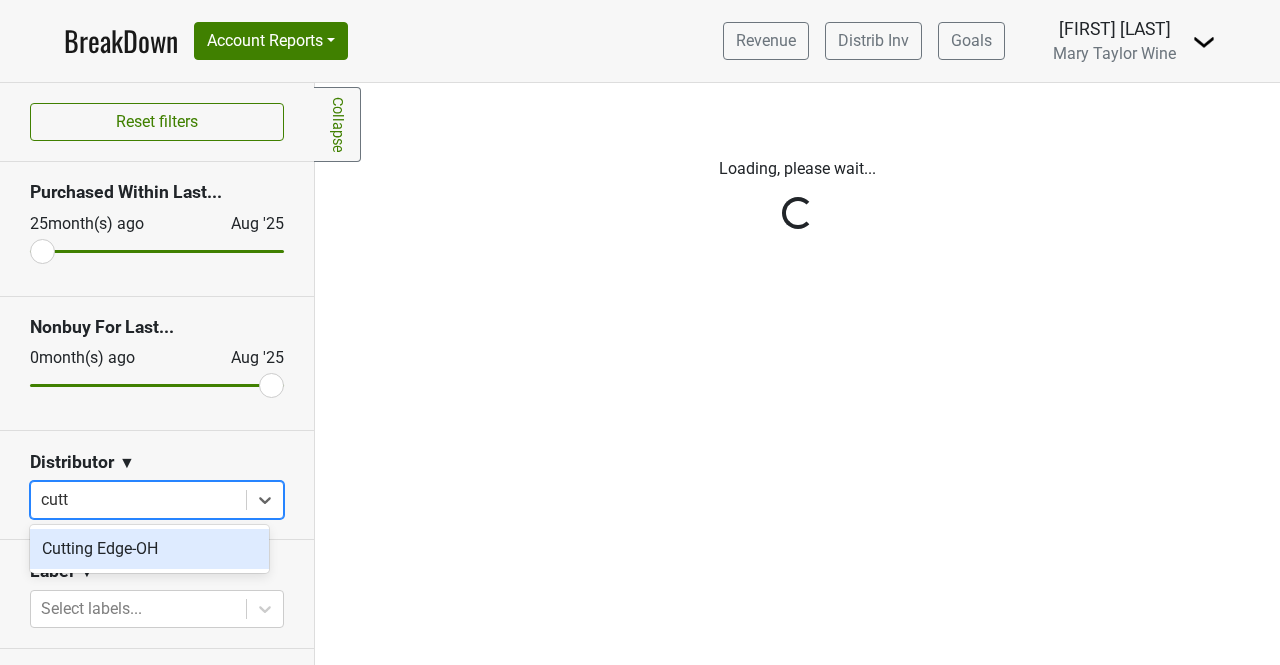click on "Cutting Edge-OH" at bounding box center [149, 549] 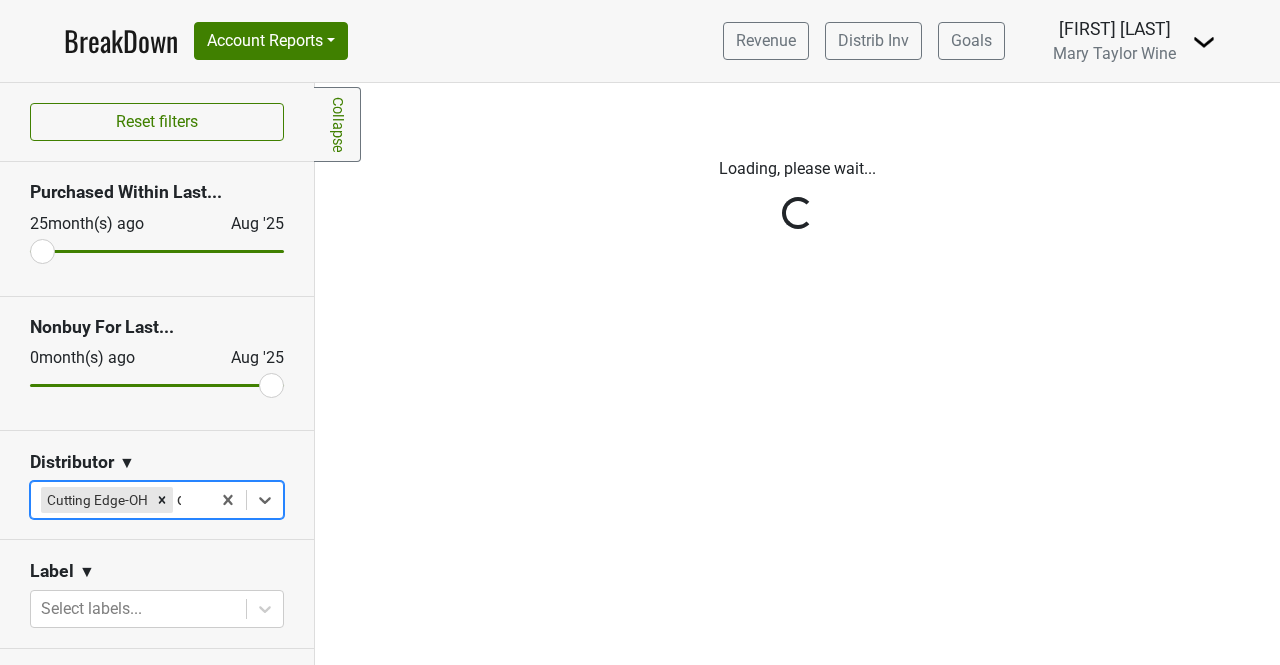 type 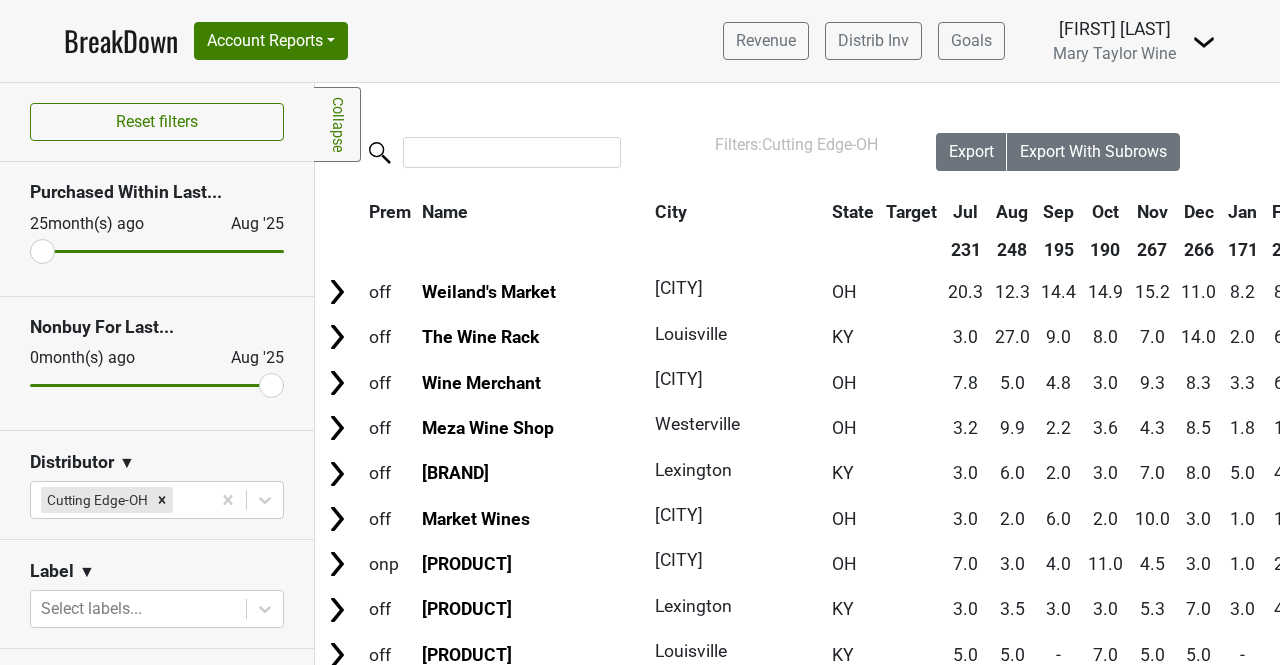 click on "Collapse" at bounding box center (337, 124) 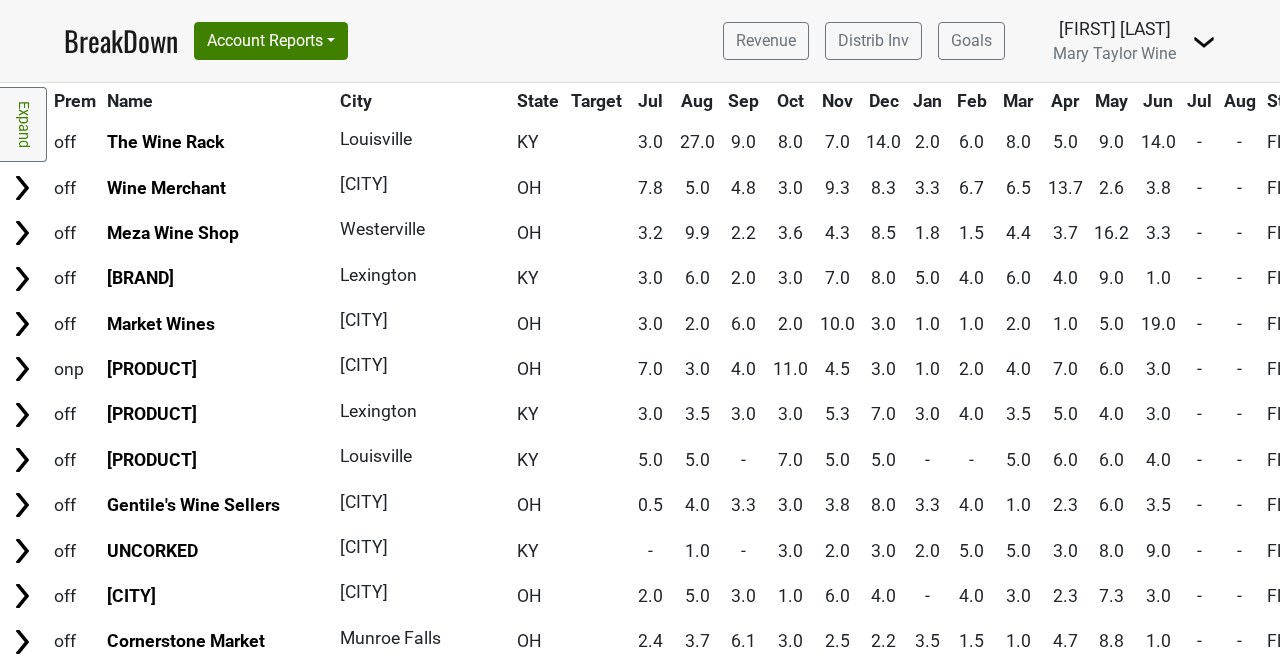 scroll, scrollTop: 0, scrollLeft: 0, axis: both 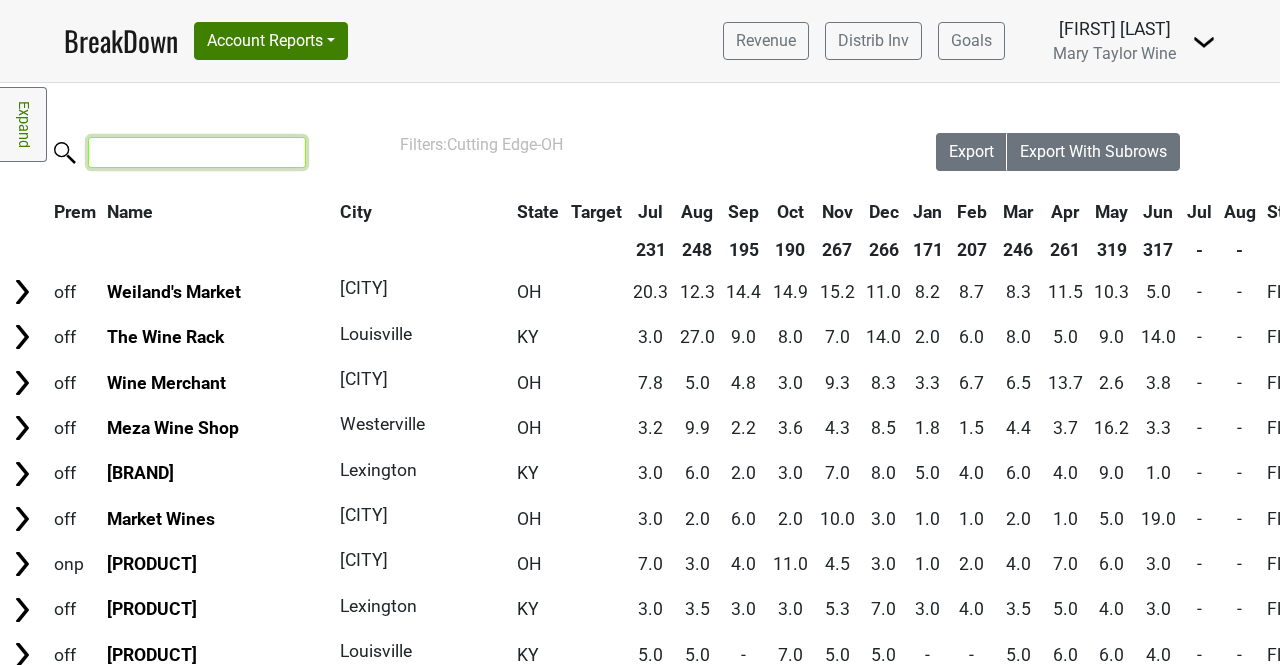 click at bounding box center (197, 152) 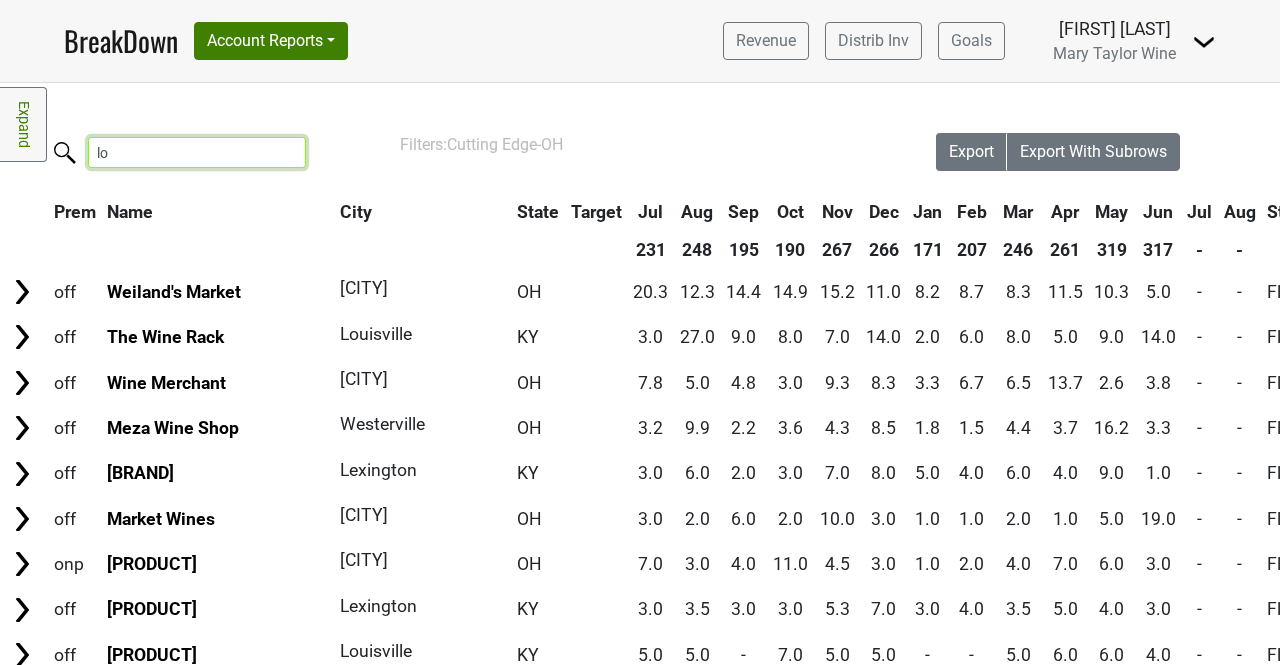 type on "l" 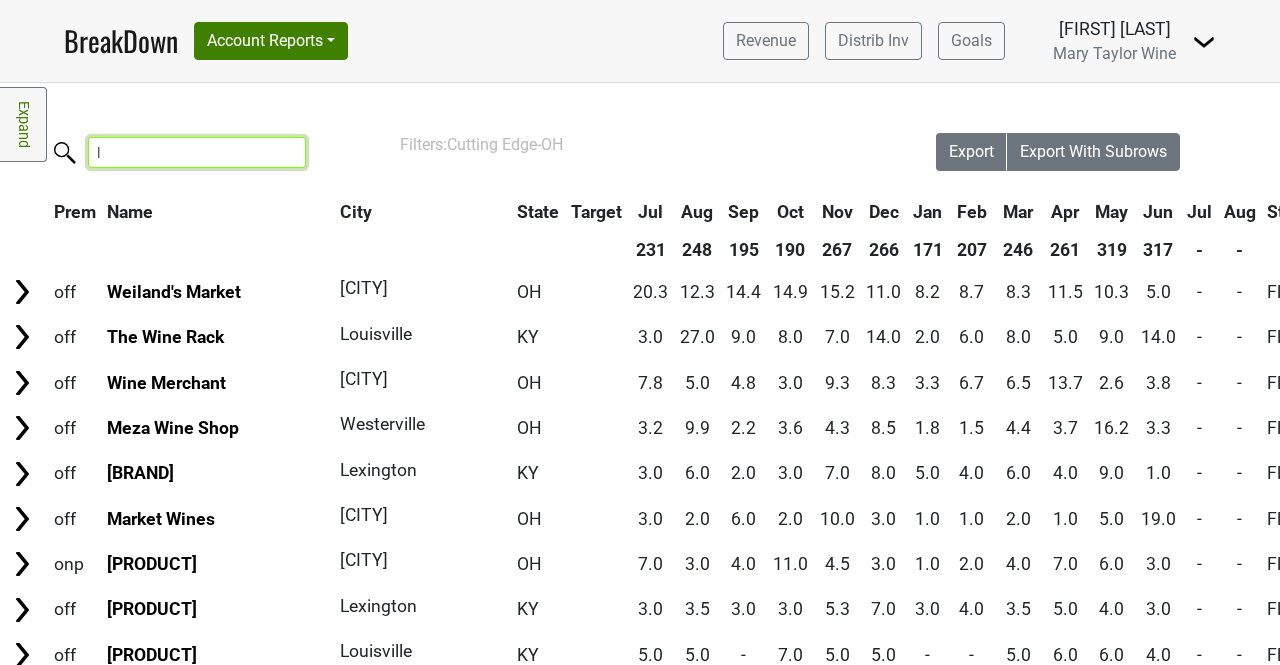 type 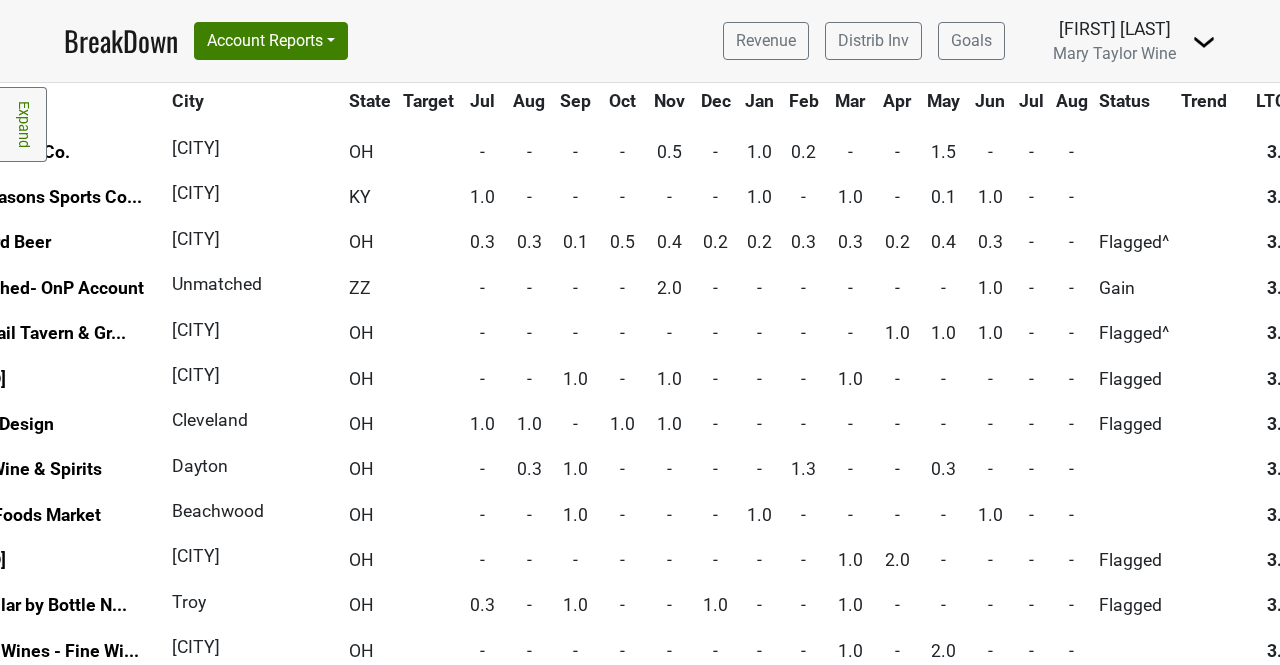 scroll, scrollTop: 7628, scrollLeft: 168, axis: both 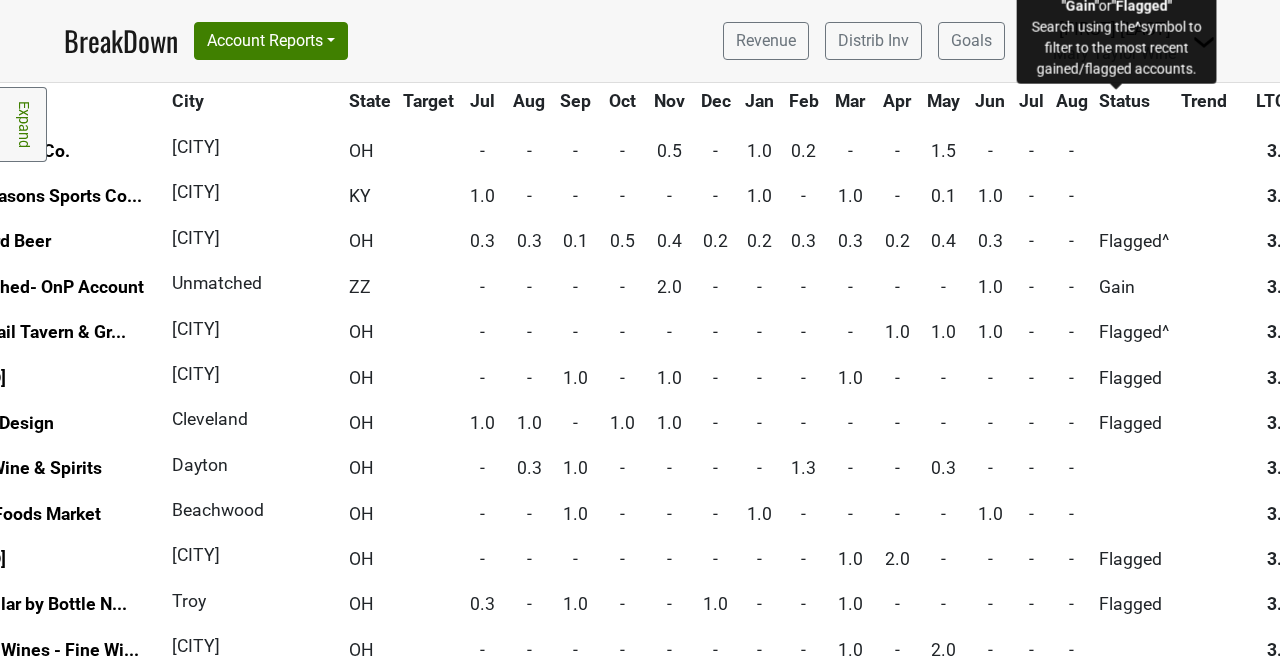 click on "Status" at bounding box center [1124, 101] 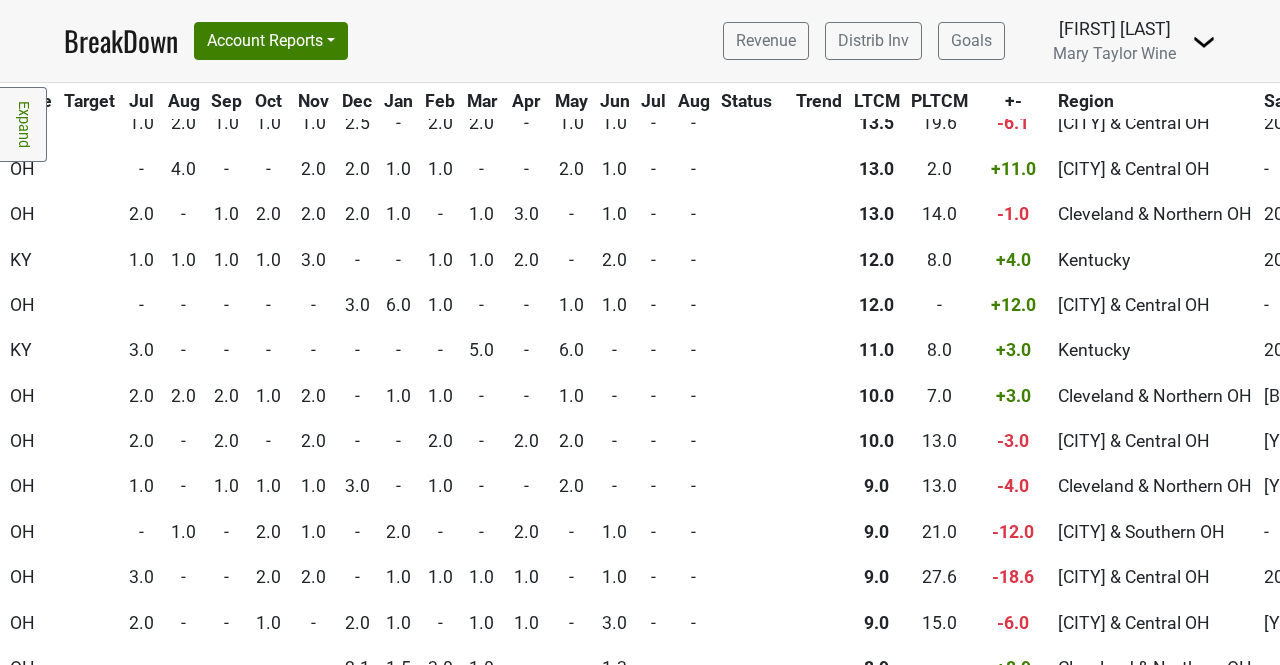 scroll, scrollTop: 0, scrollLeft: 507, axis: horizontal 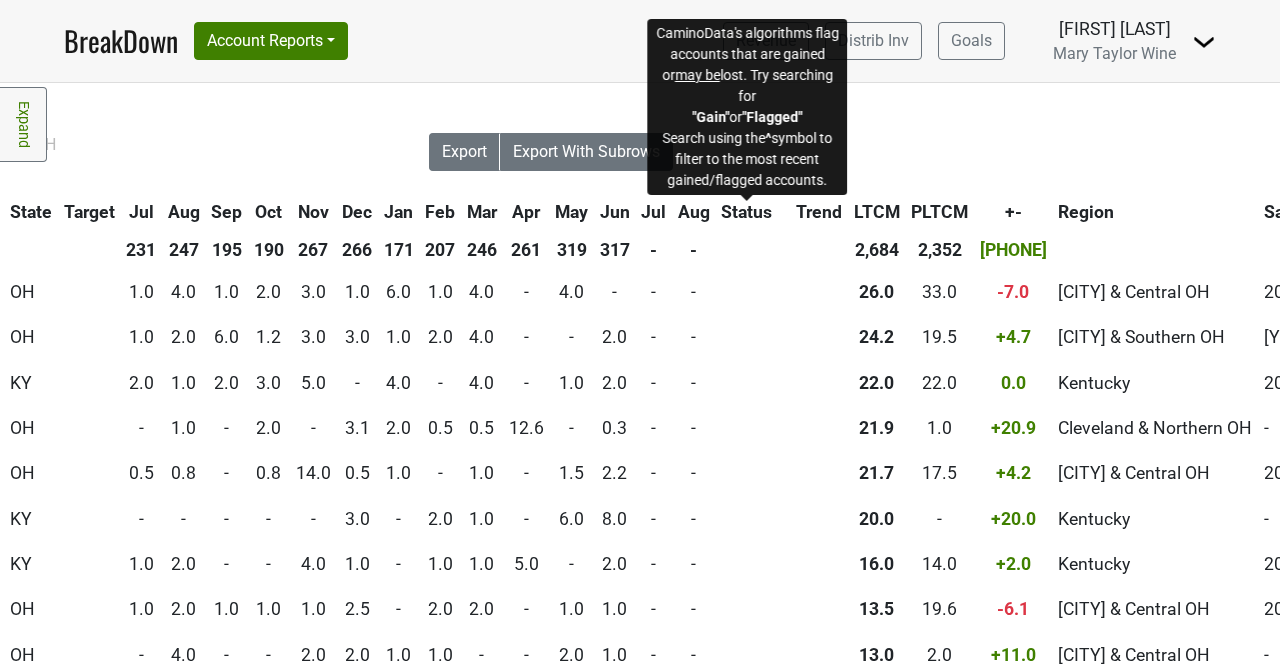 click on "Status" at bounding box center (746, 212) 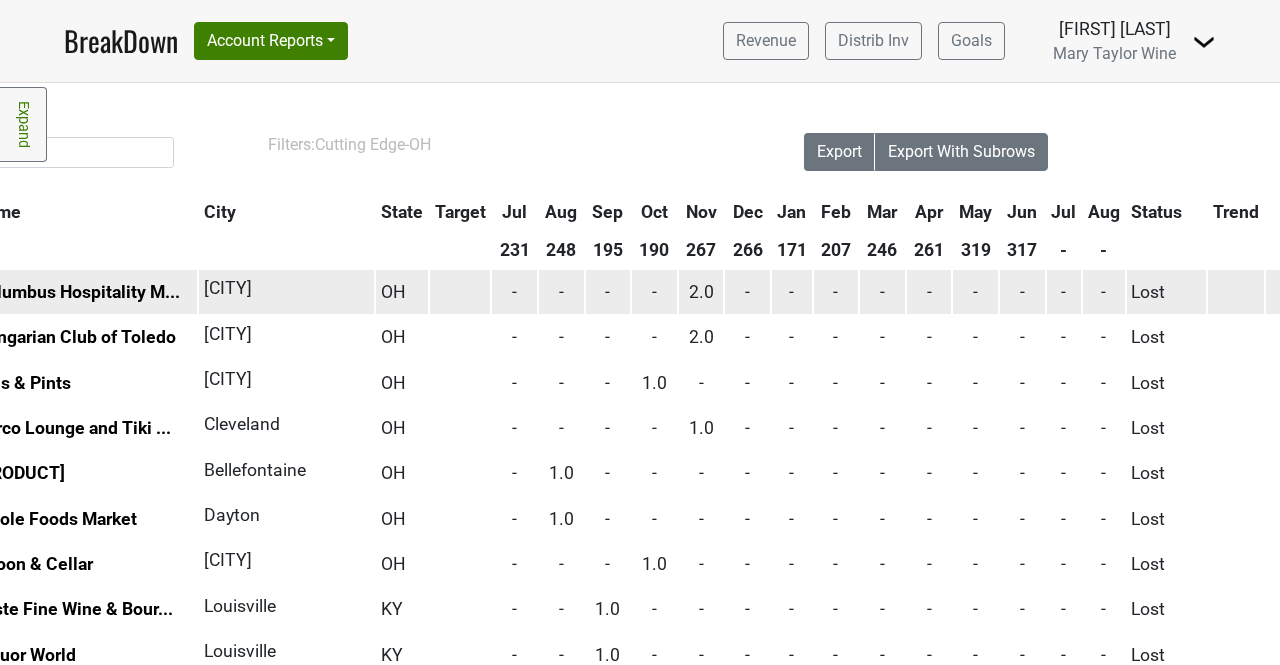 scroll, scrollTop: 0, scrollLeft: 133, axis: horizontal 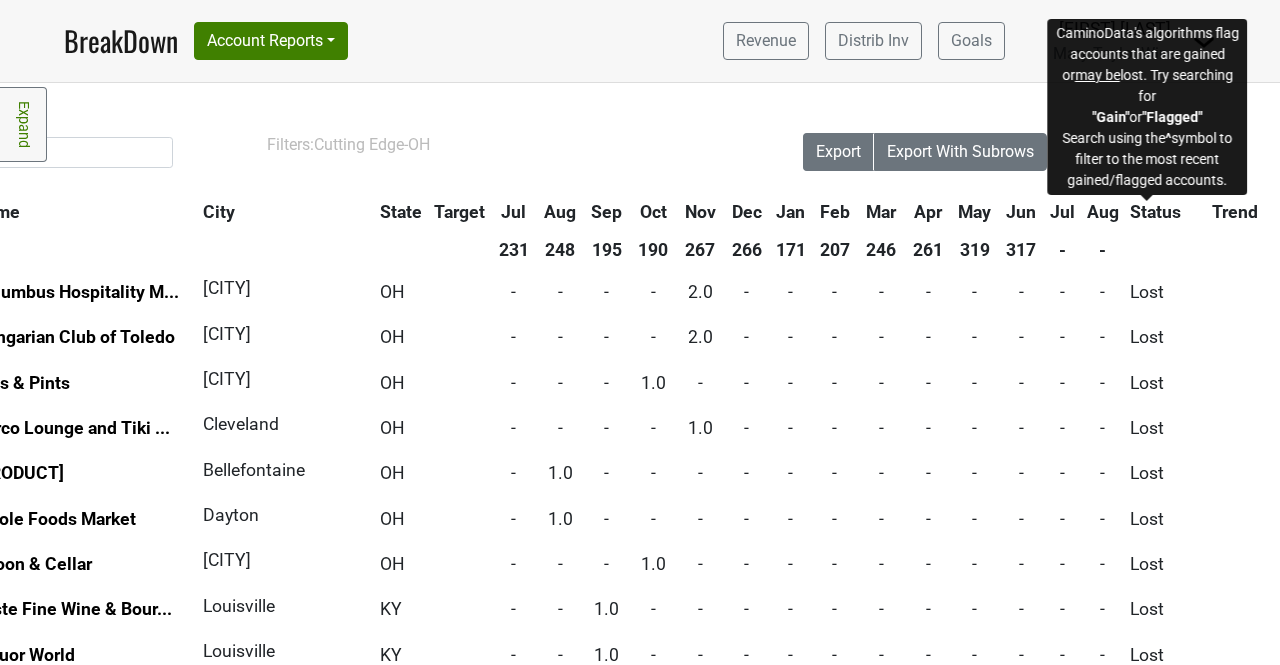 click on "Status" at bounding box center [1155, 212] 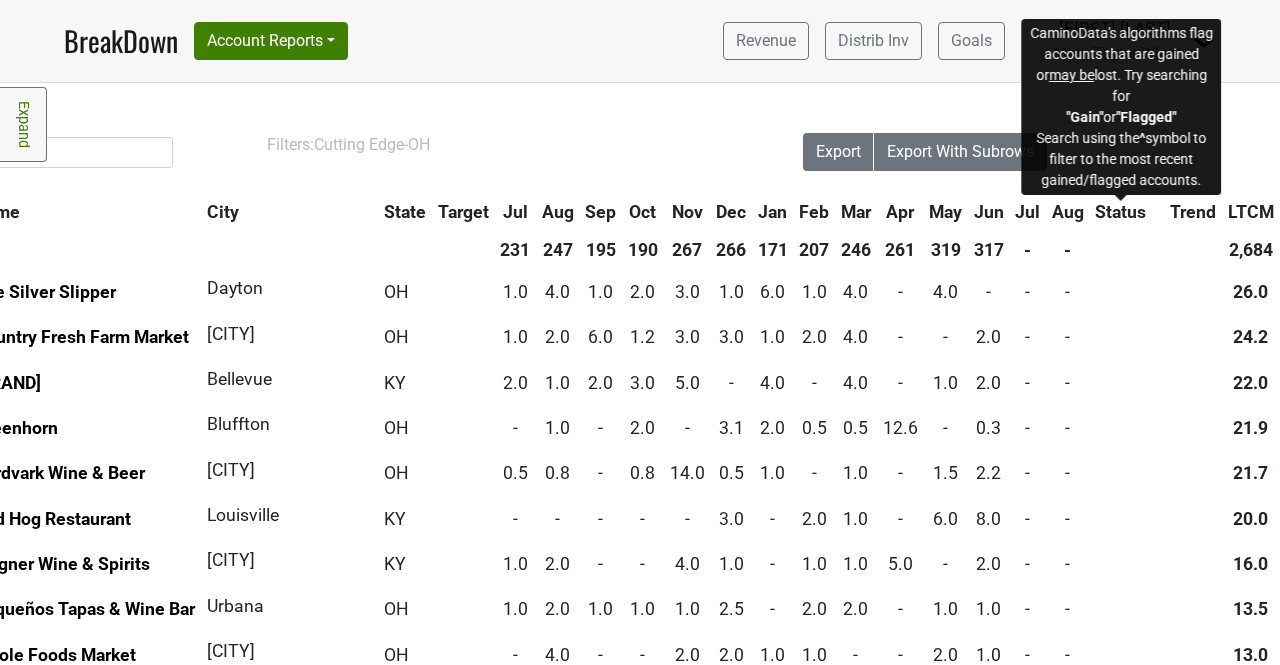 click on "Status" at bounding box center [1120, 212] 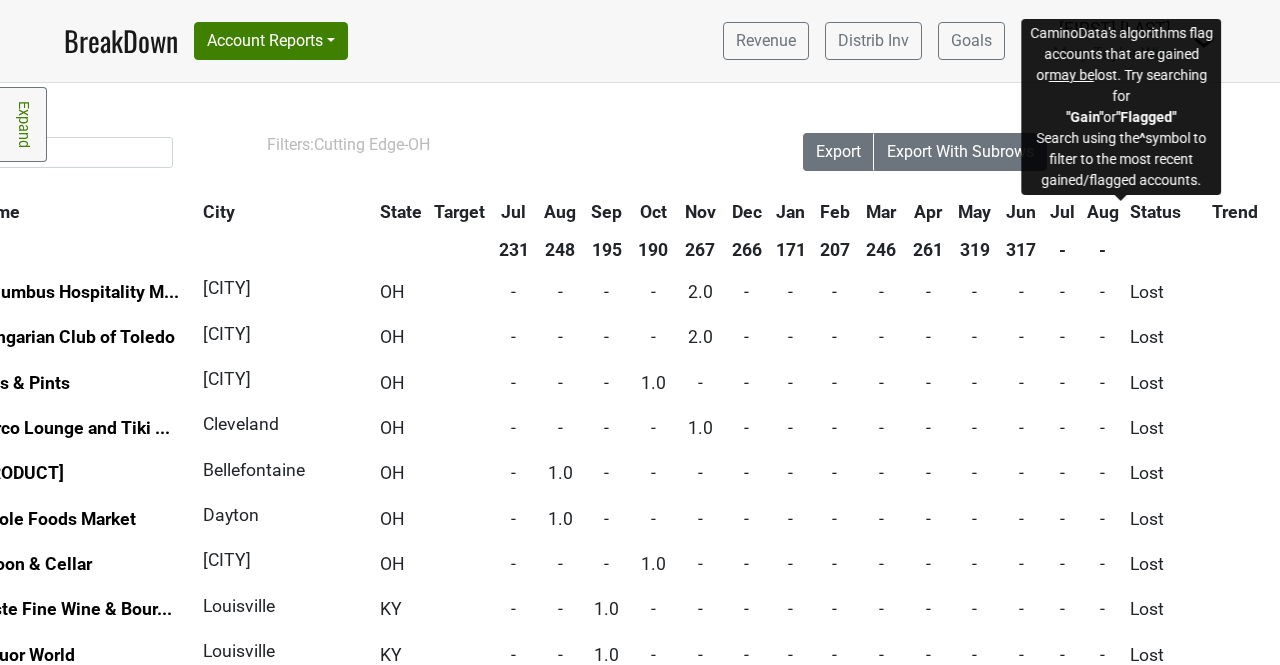 click on "Status" at bounding box center (1155, 212) 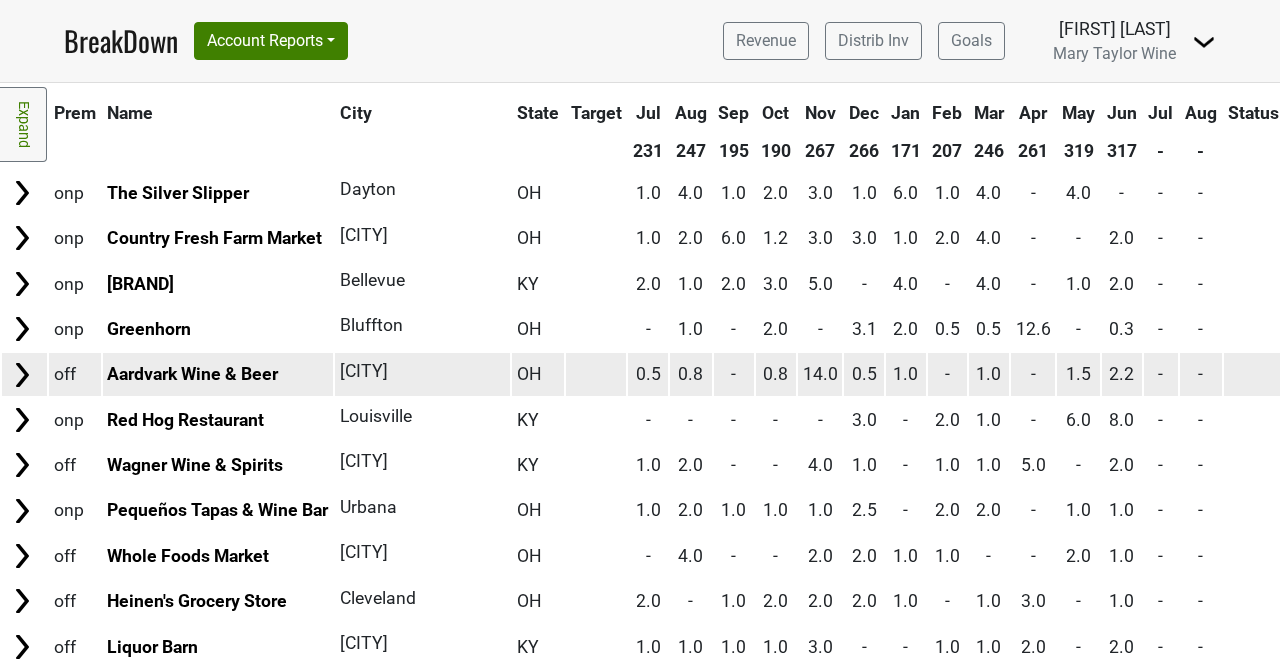 scroll, scrollTop: 0, scrollLeft: 0, axis: both 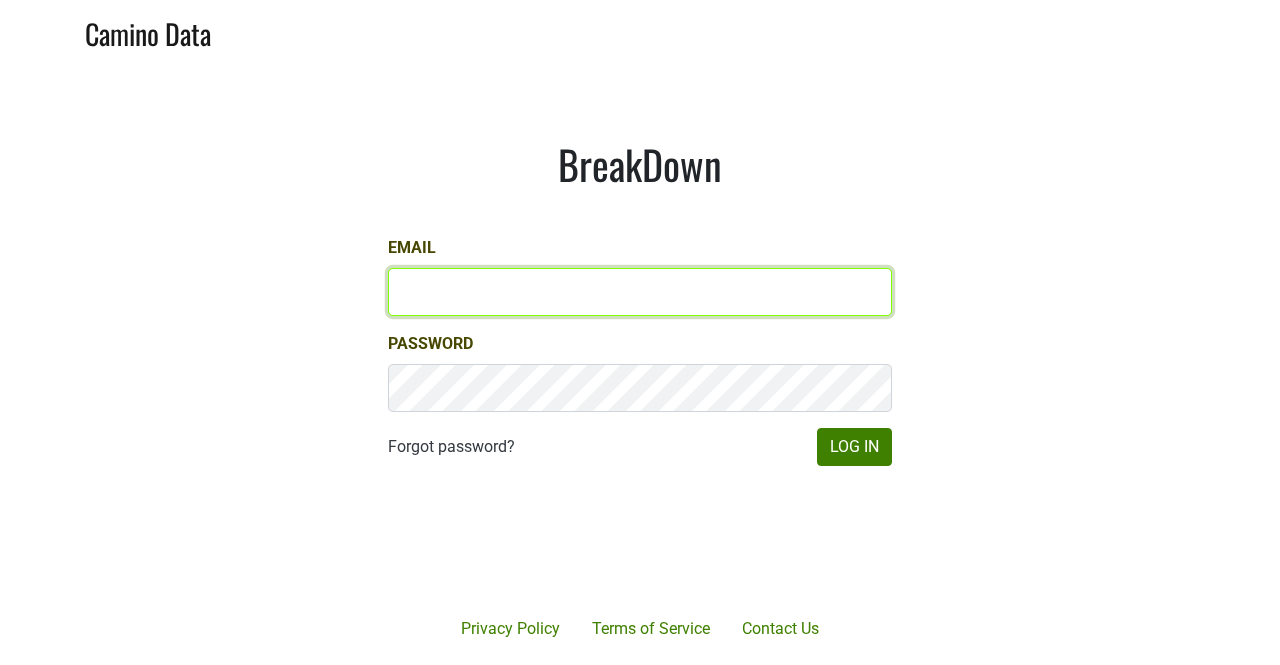 type on "[EMAIL]" 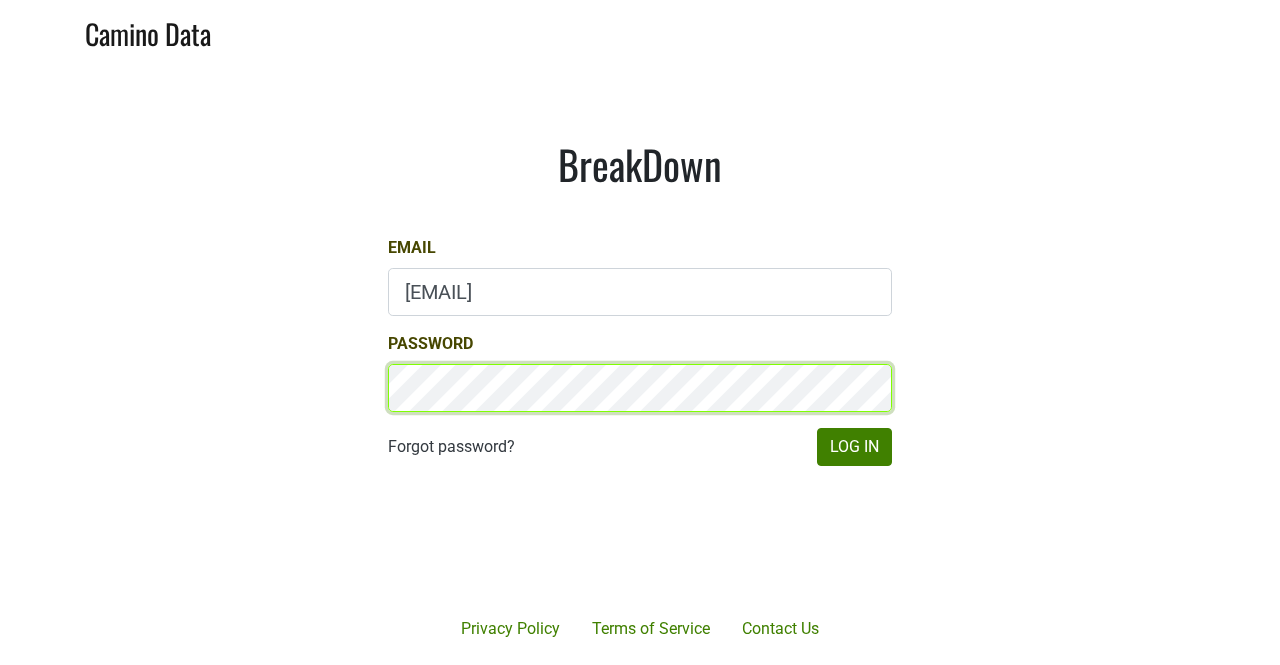 click on "BreakDown
Email
mary@mt.wine
Password
Forgot password?
Log In" at bounding box center (640, 303) 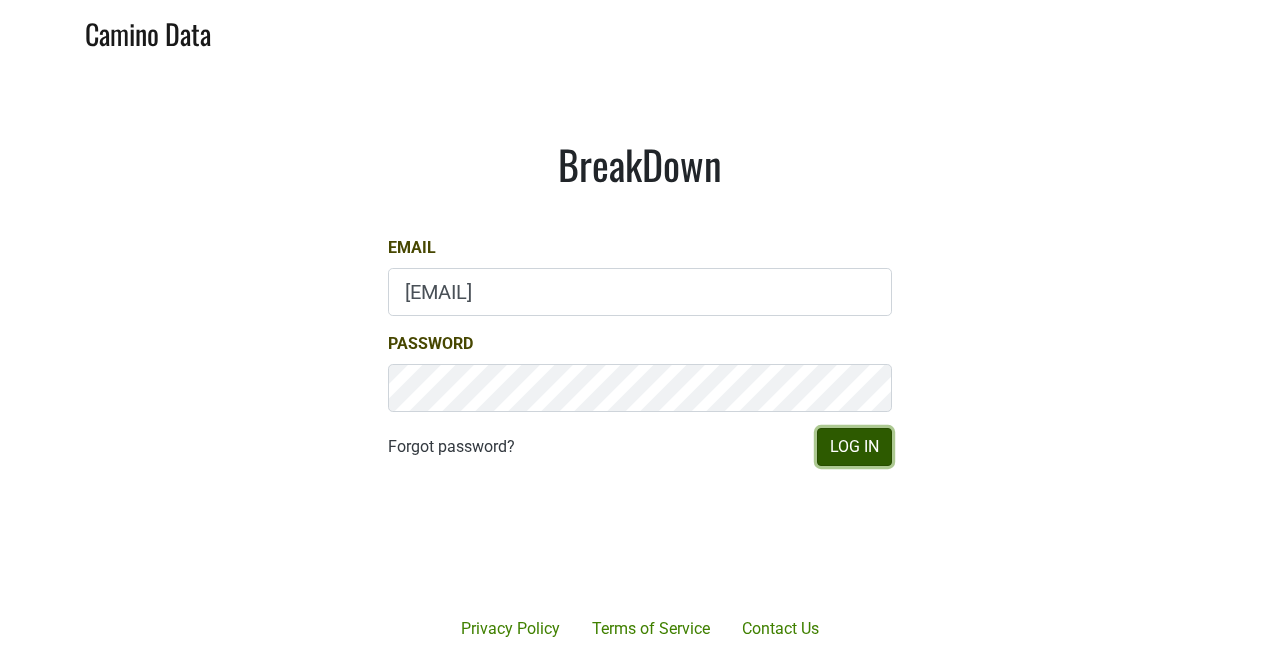 click on "Log In" at bounding box center (854, 447) 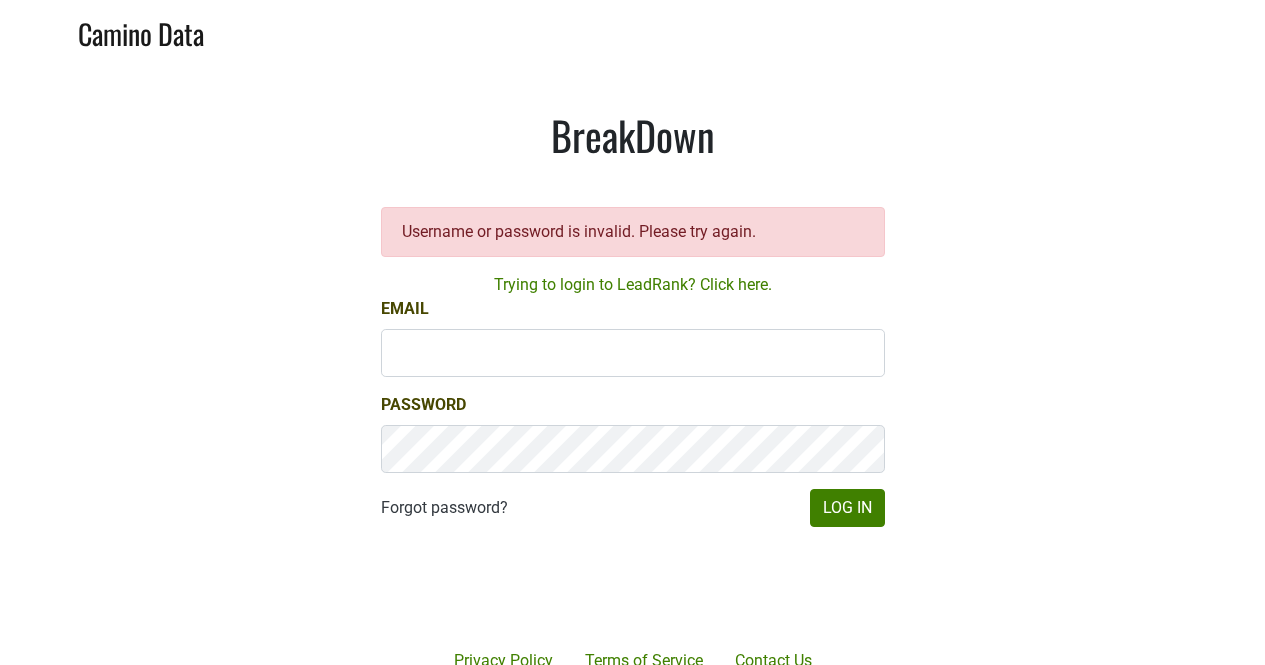 scroll, scrollTop: 0, scrollLeft: 0, axis: both 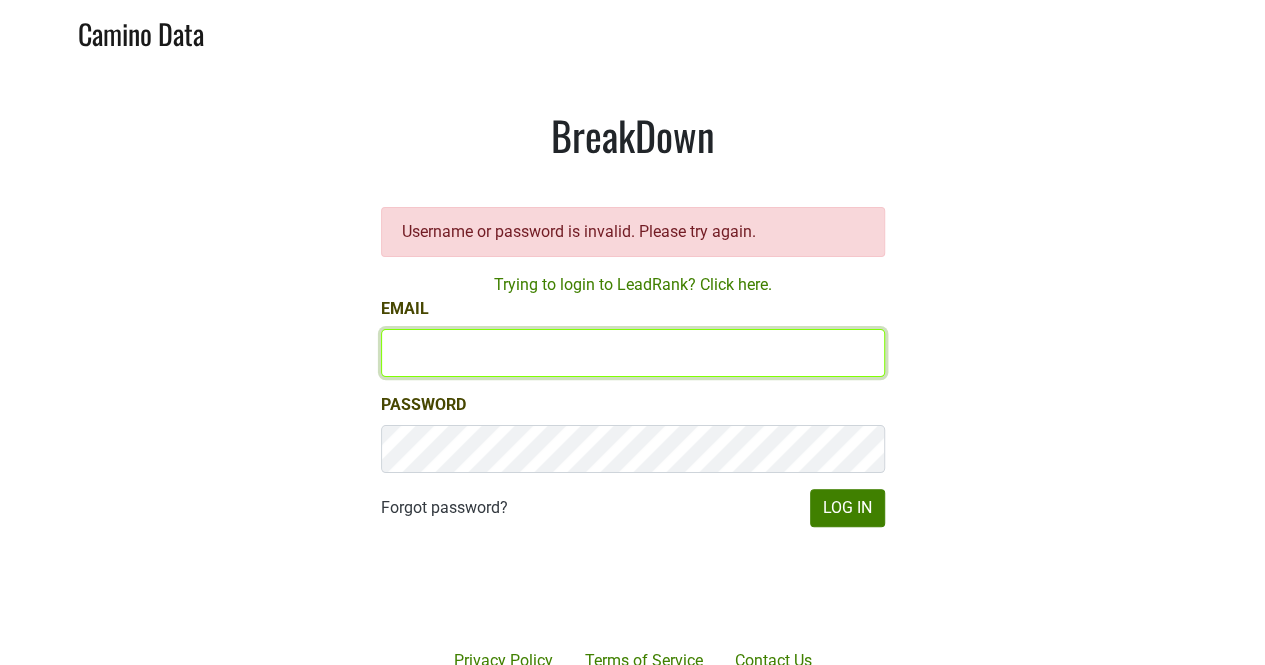 type on "[EMAIL]" 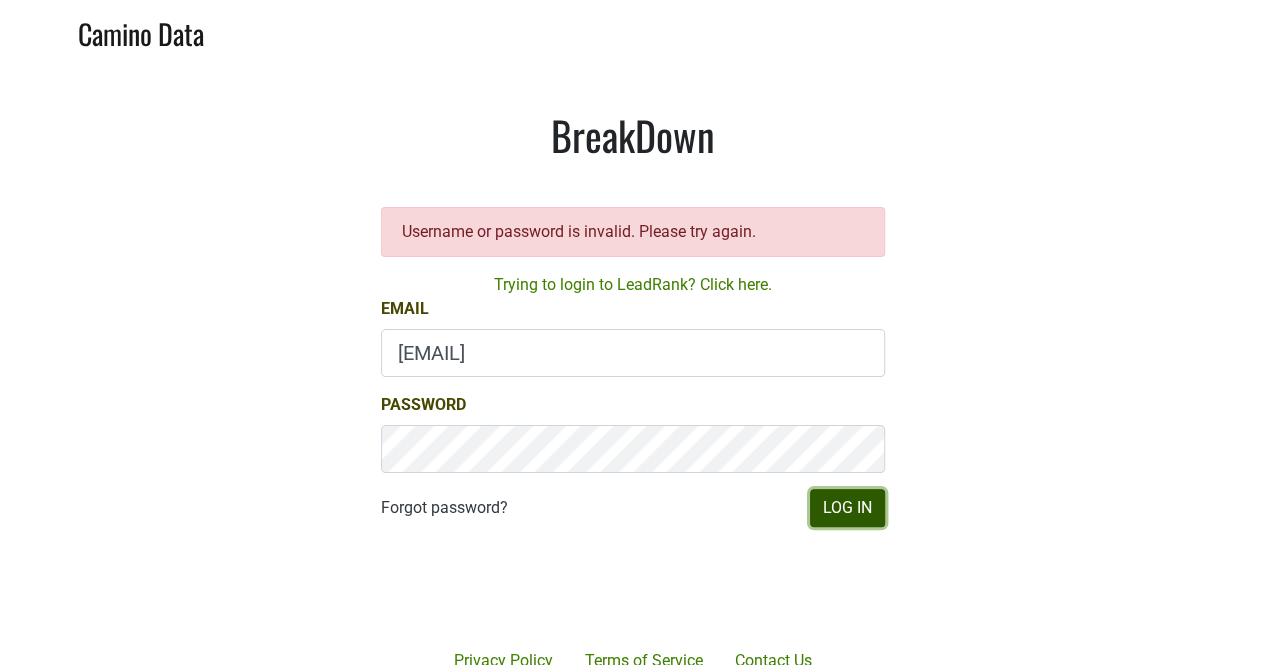 click on "Log In" at bounding box center (847, 508) 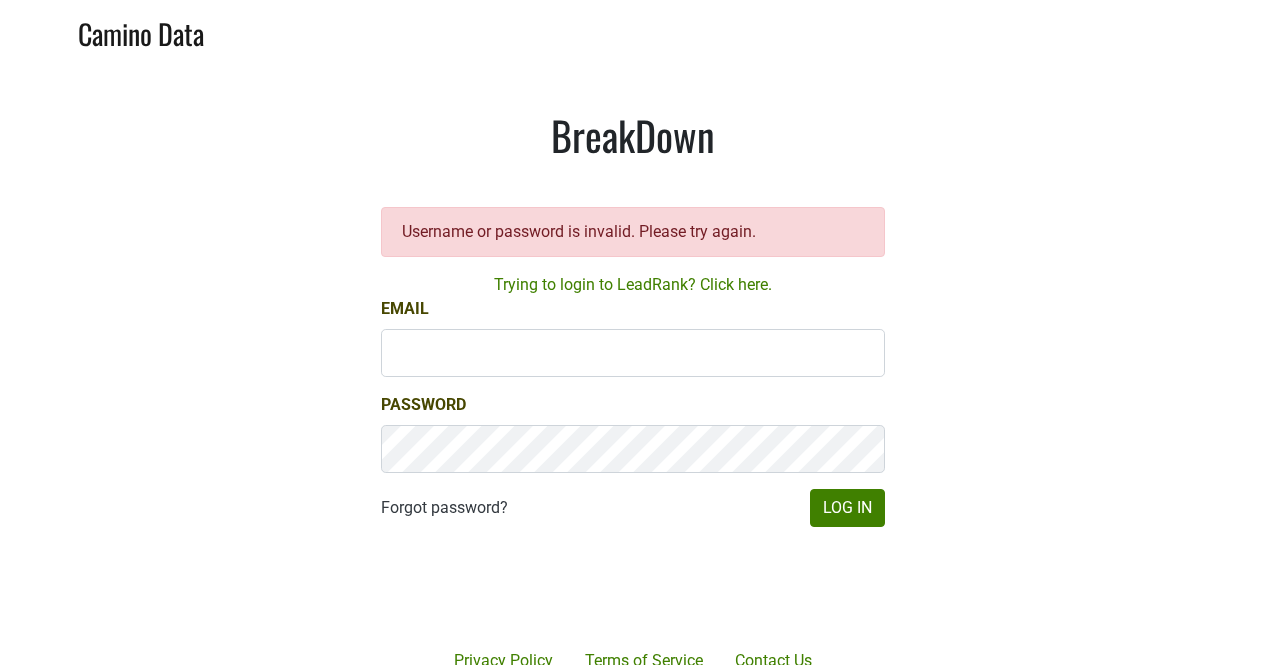 scroll, scrollTop: 0, scrollLeft: 0, axis: both 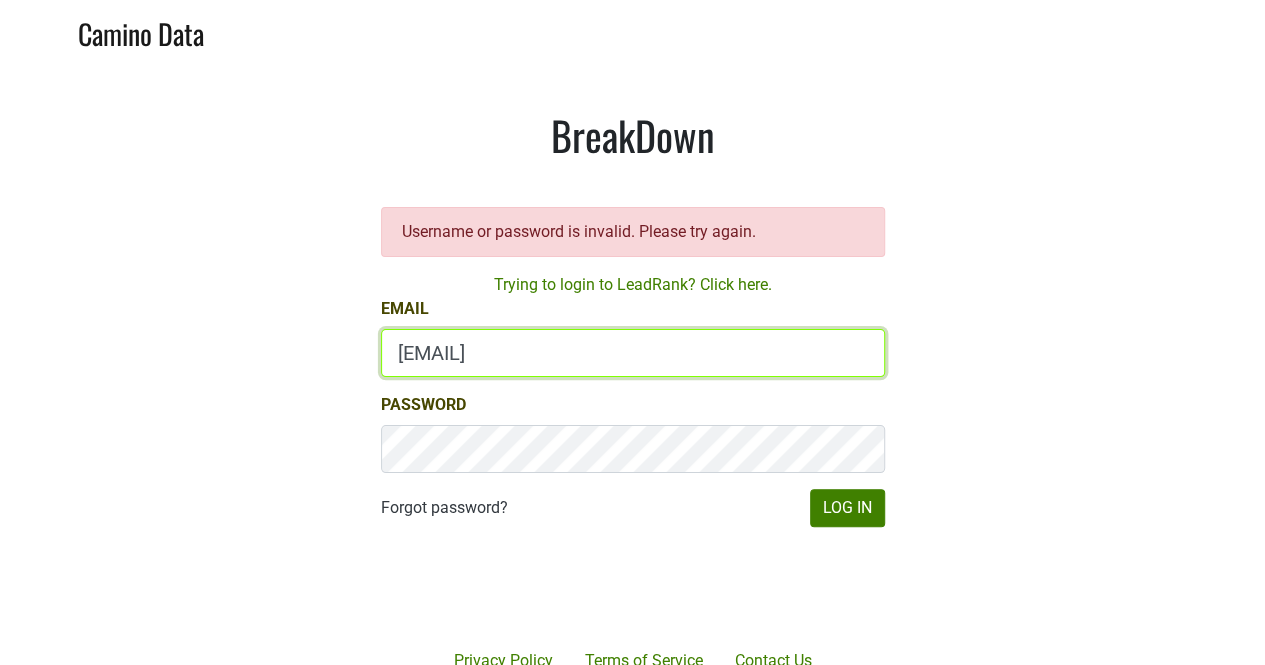 drag, startPoint x: 579, startPoint y: 347, endPoint x: 310, endPoint y: 336, distance: 269.22482 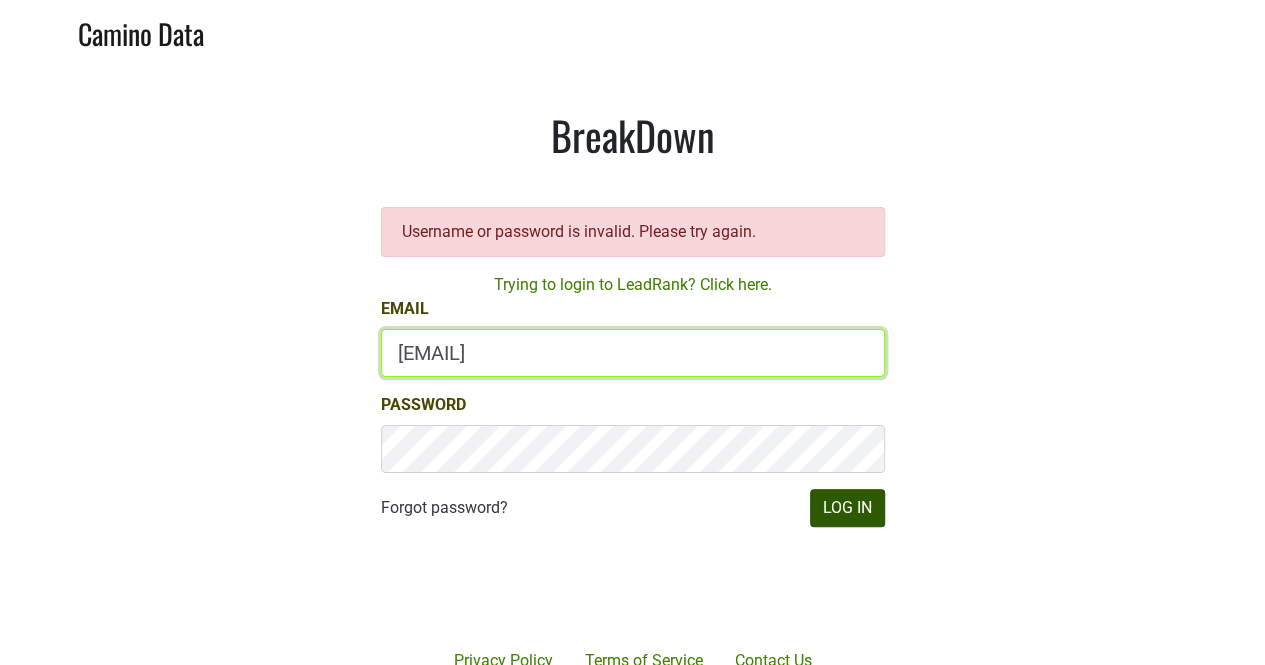 type on "depletions@mt.wine" 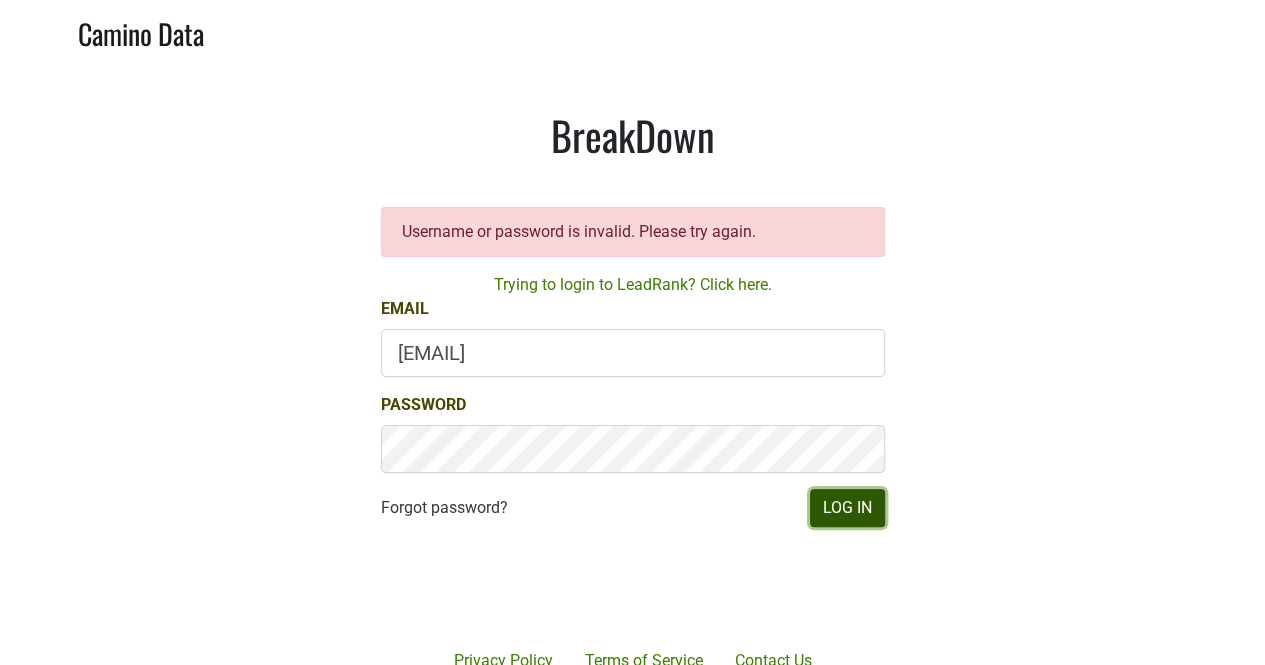 click on "Log In" at bounding box center (847, 508) 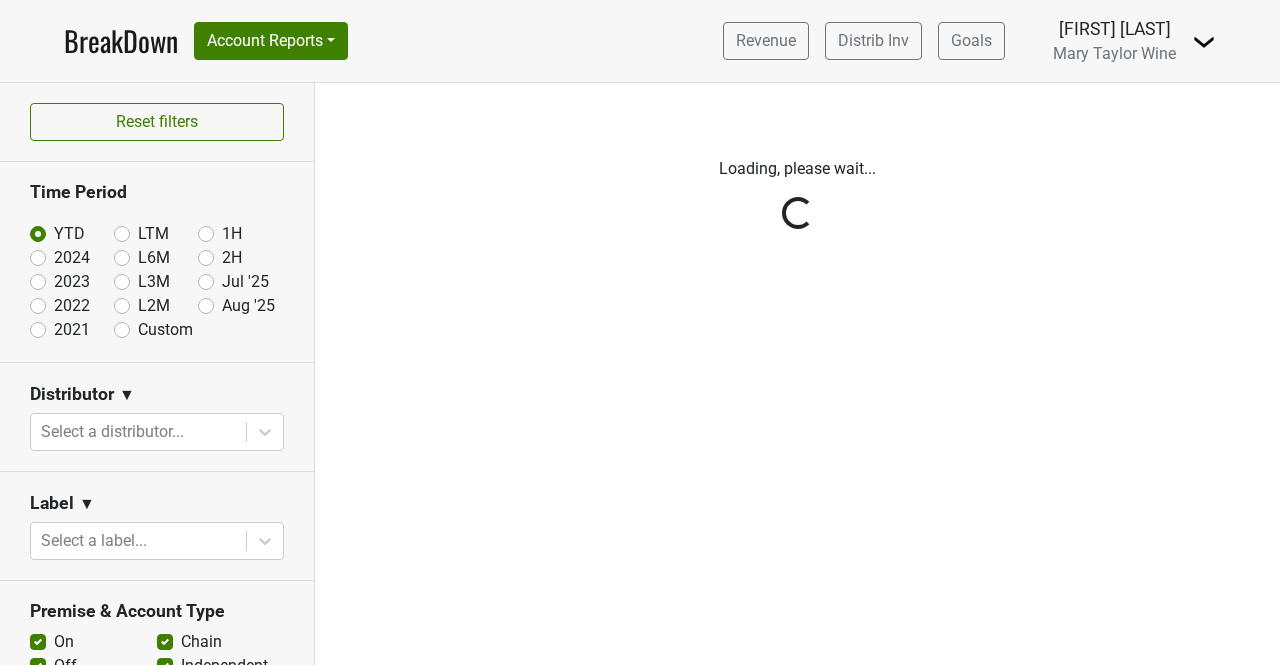 scroll, scrollTop: 0, scrollLeft: 0, axis: both 